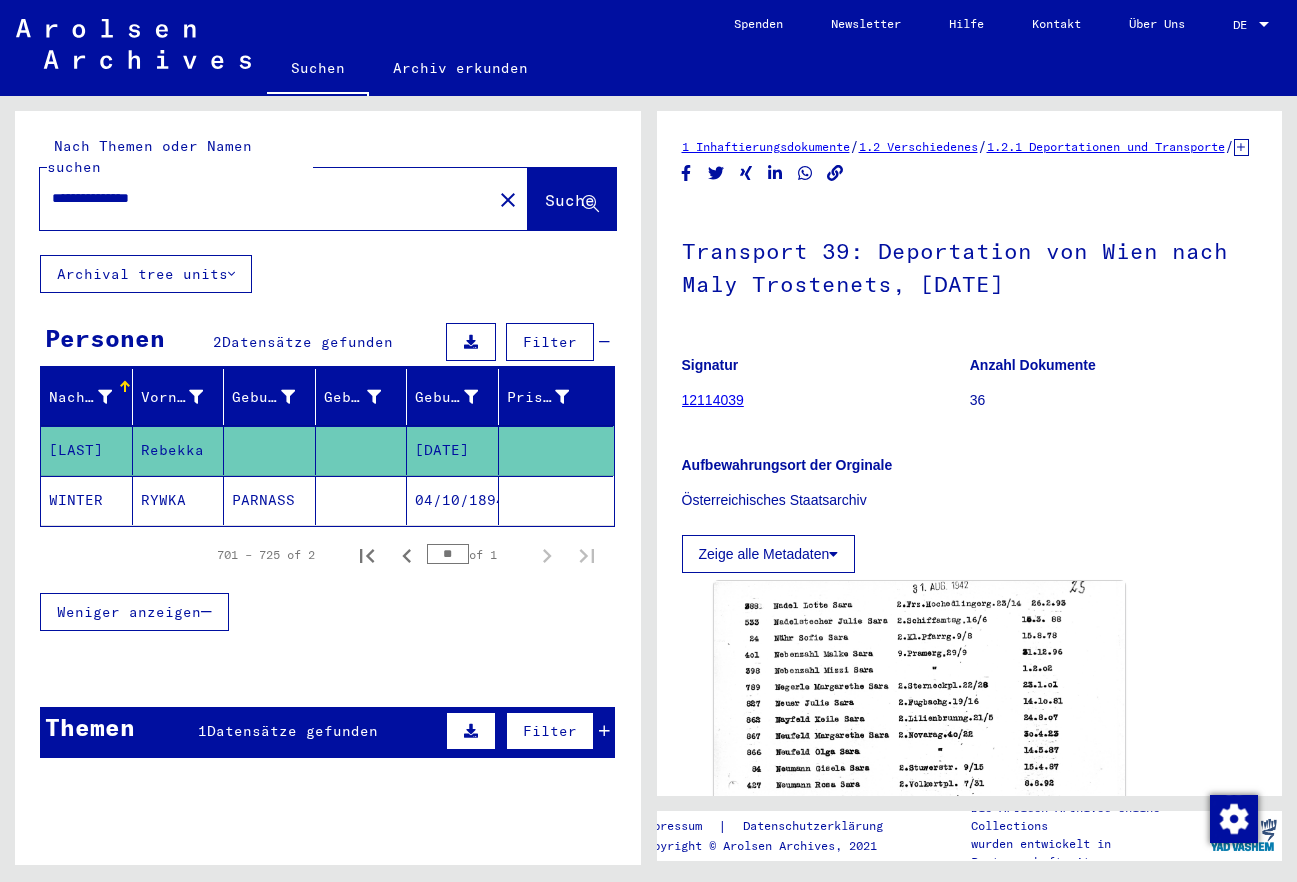 scroll, scrollTop: 0, scrollLeft: 0, axis: both 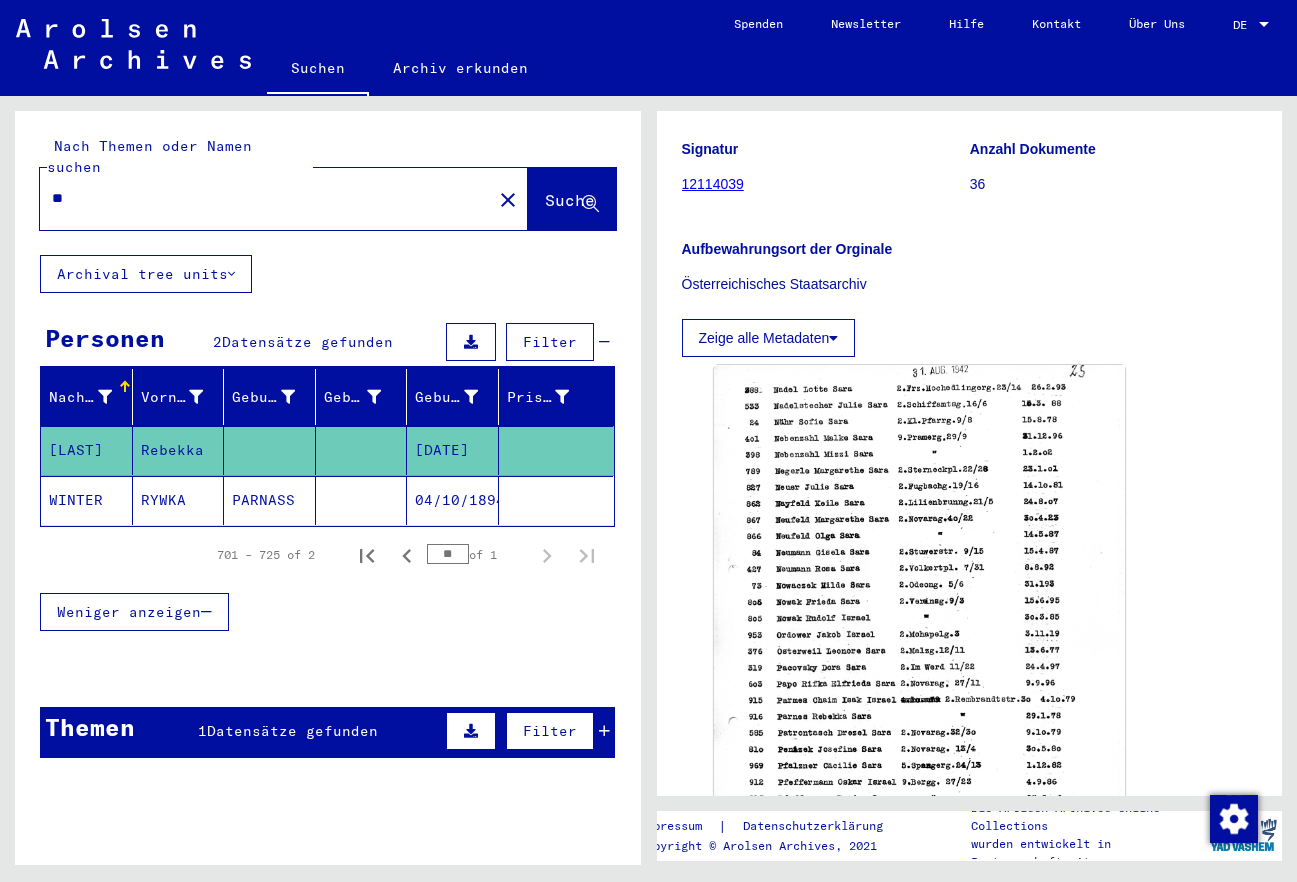 type on "*" 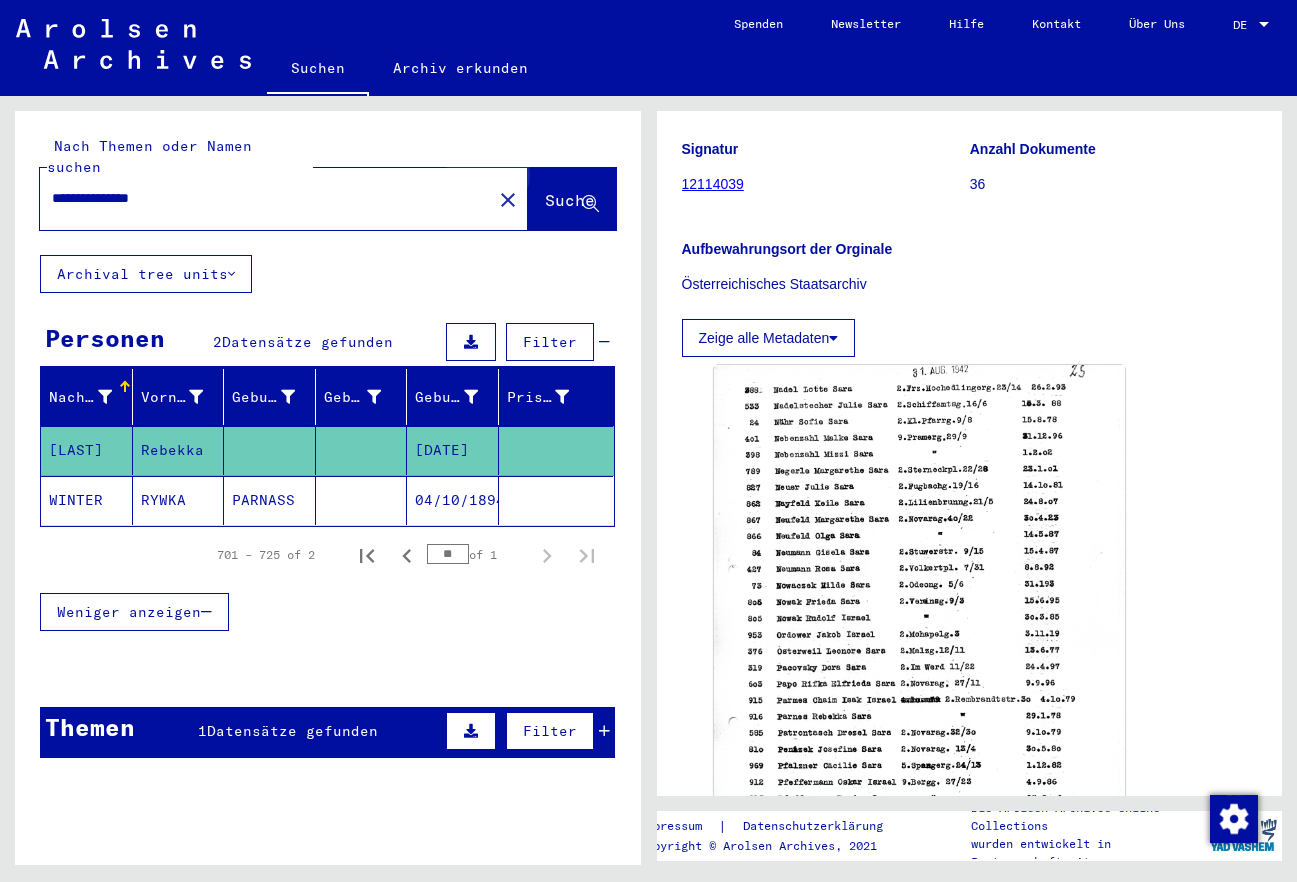 click on "Suche" 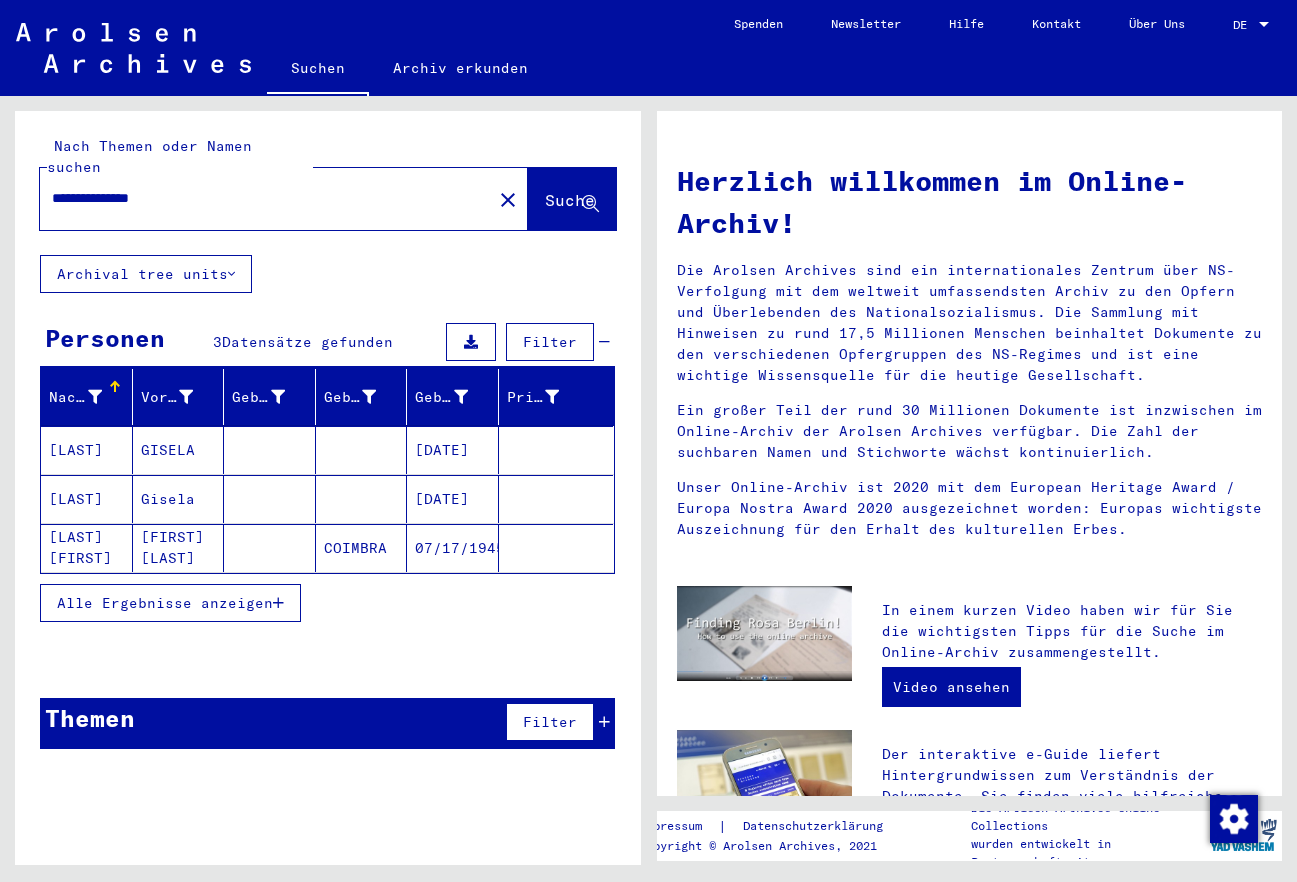 click on "[DATE]" at bounding box center (453, 548) 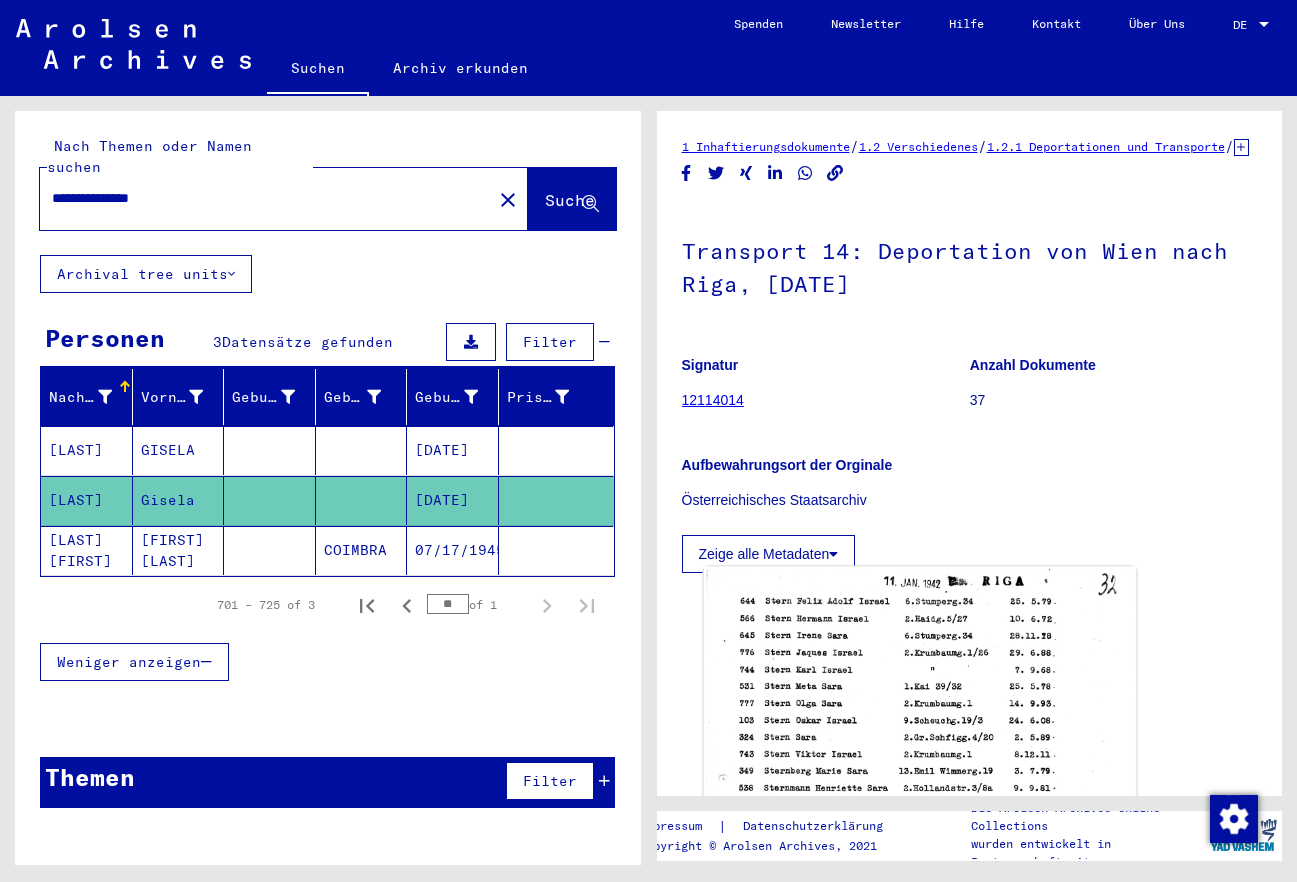 click 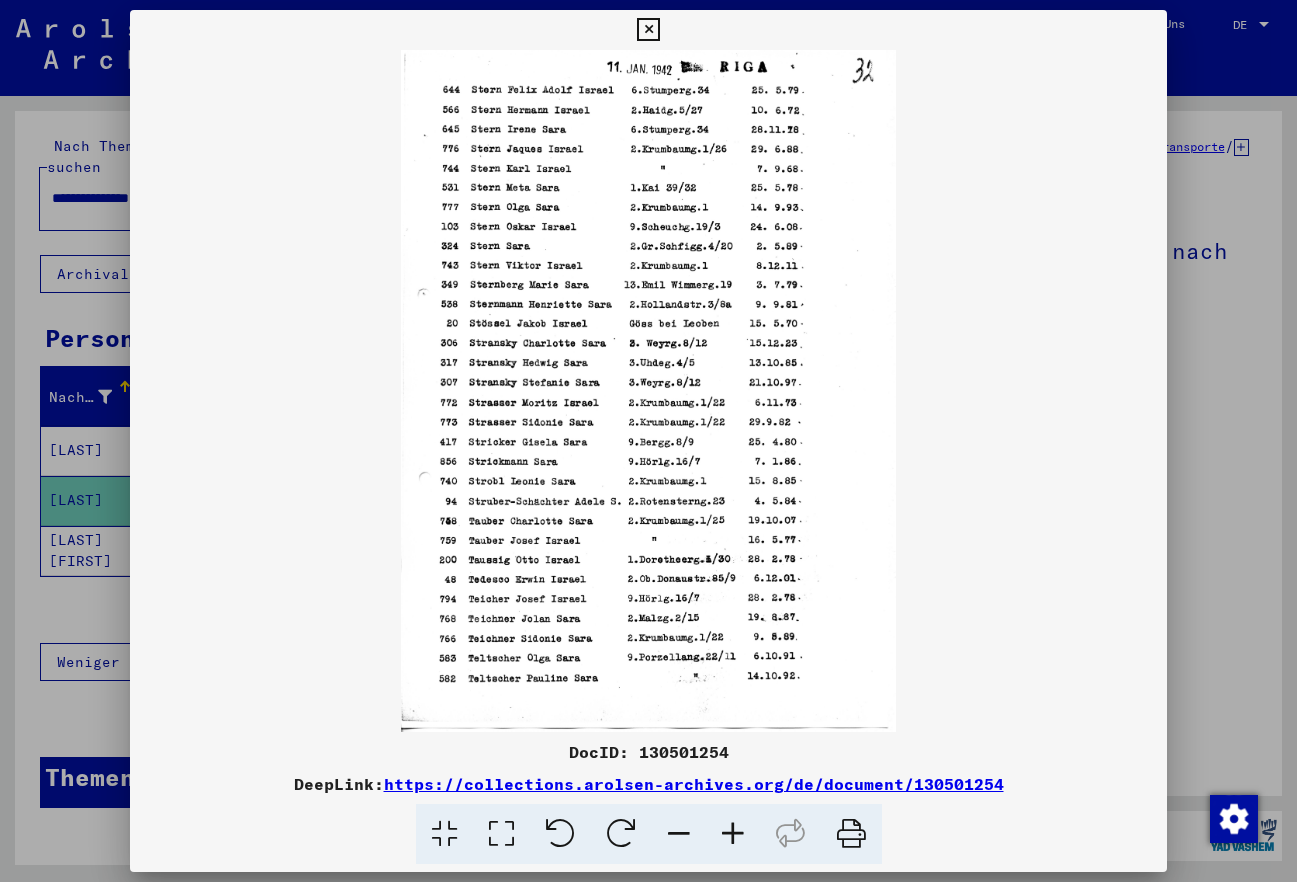 click at bounding box center (733, 834) 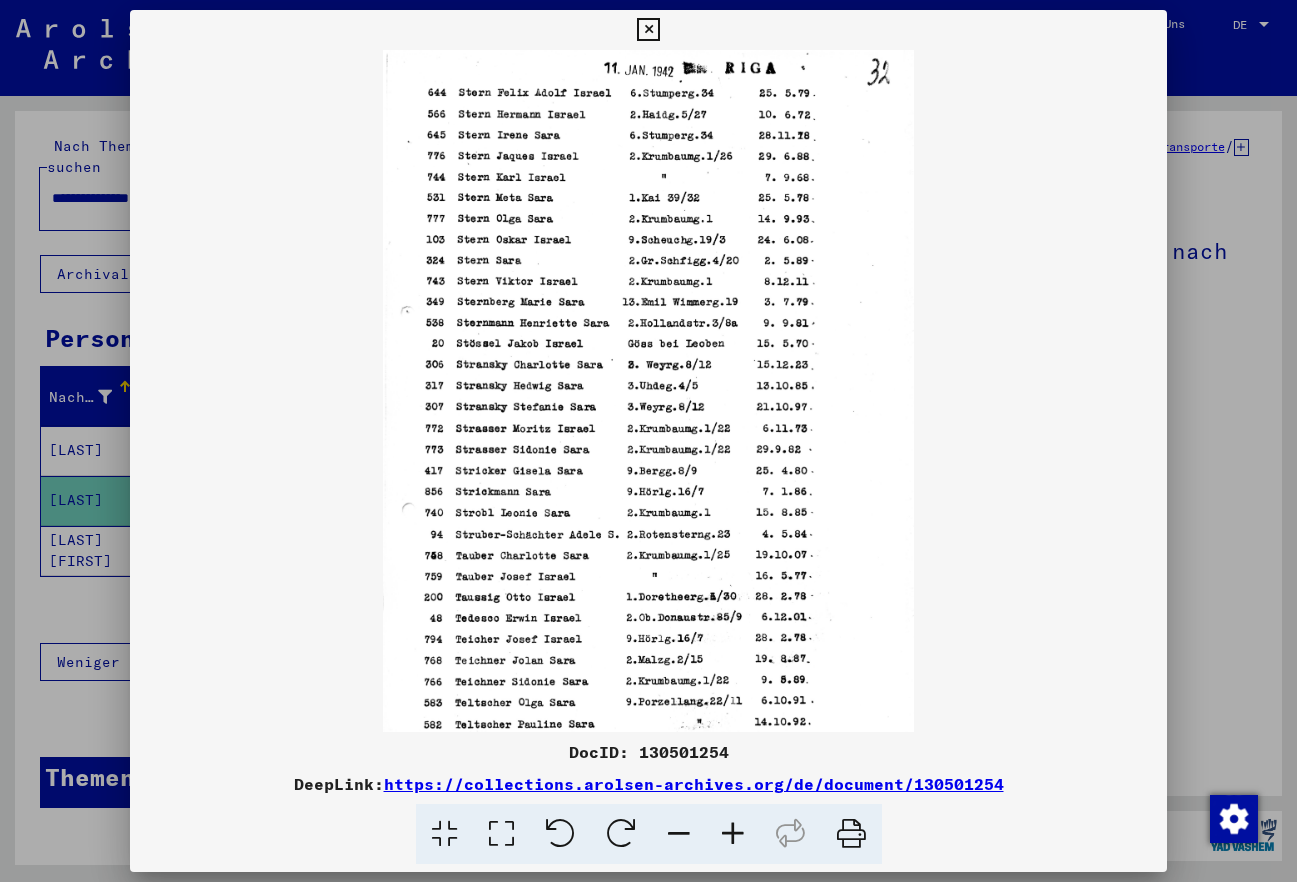 click at bounding box center (733, 834) 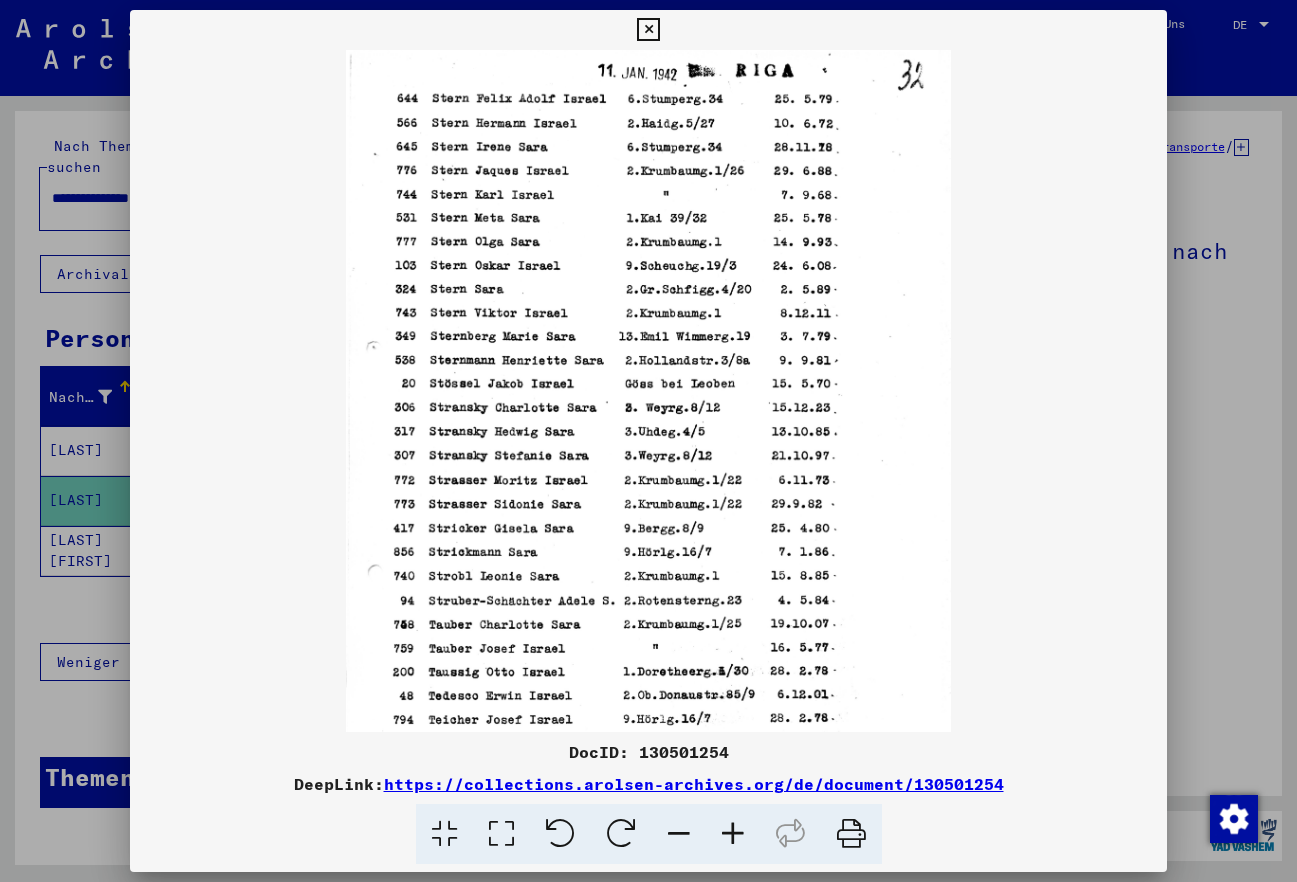 click at bounding box center [733, 834] 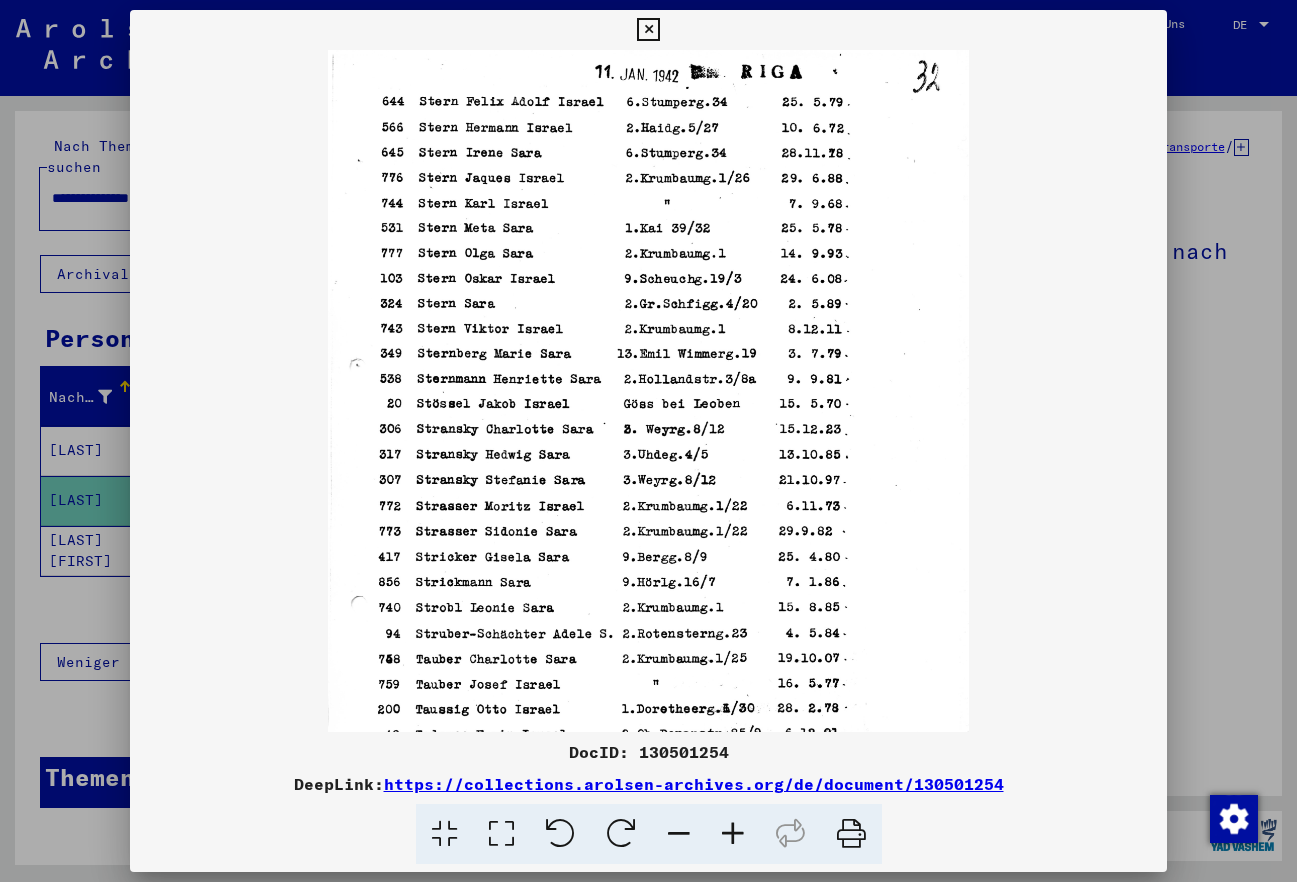 click at bounding box center (733, 834) 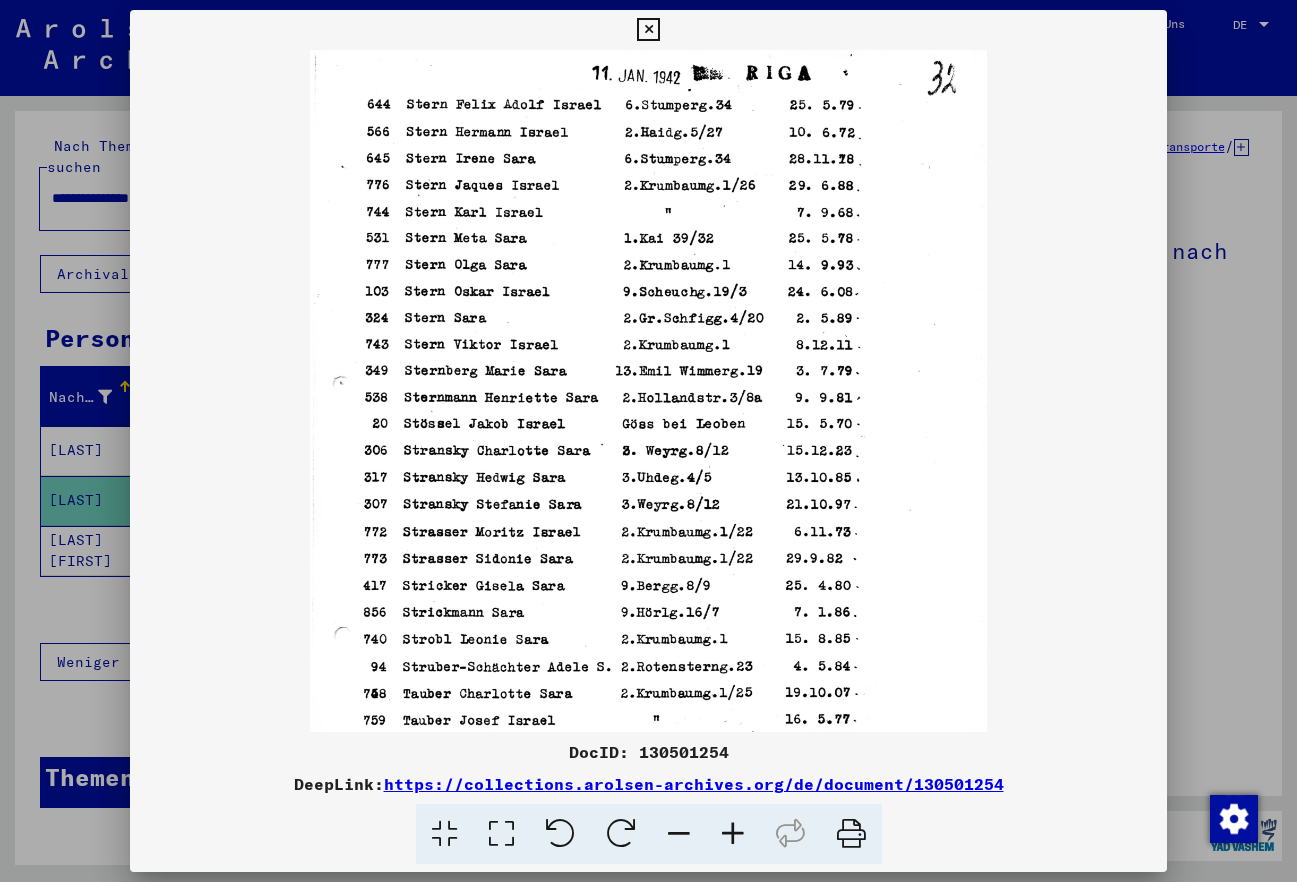 click on "https://collections.arolsen-archives.org/de/document/130501254" at bounding box center [694, 784] 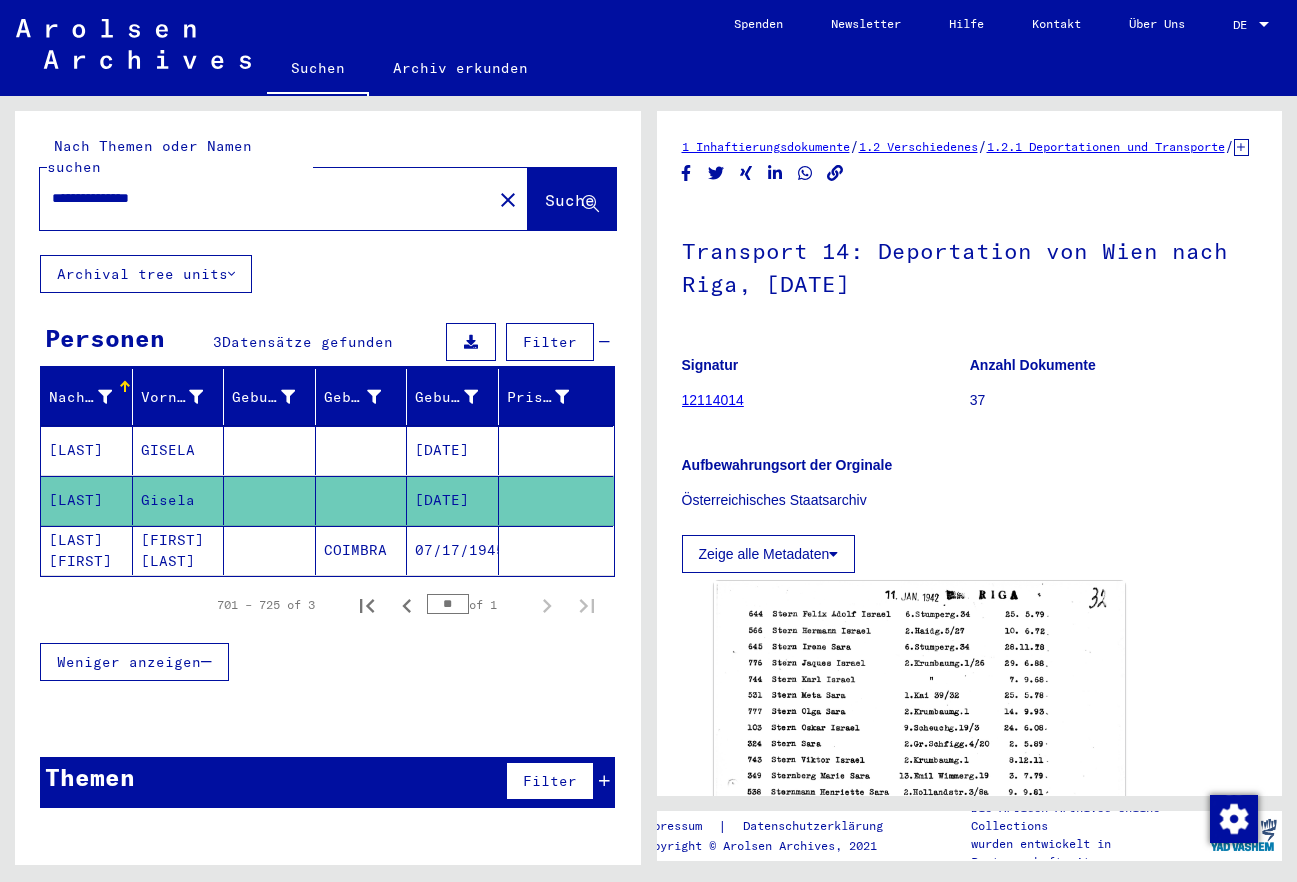 drag, startPoint x: 241, startPoint y: 178, endPoint x: -154, endPoint y: 201, distance: 395.66907 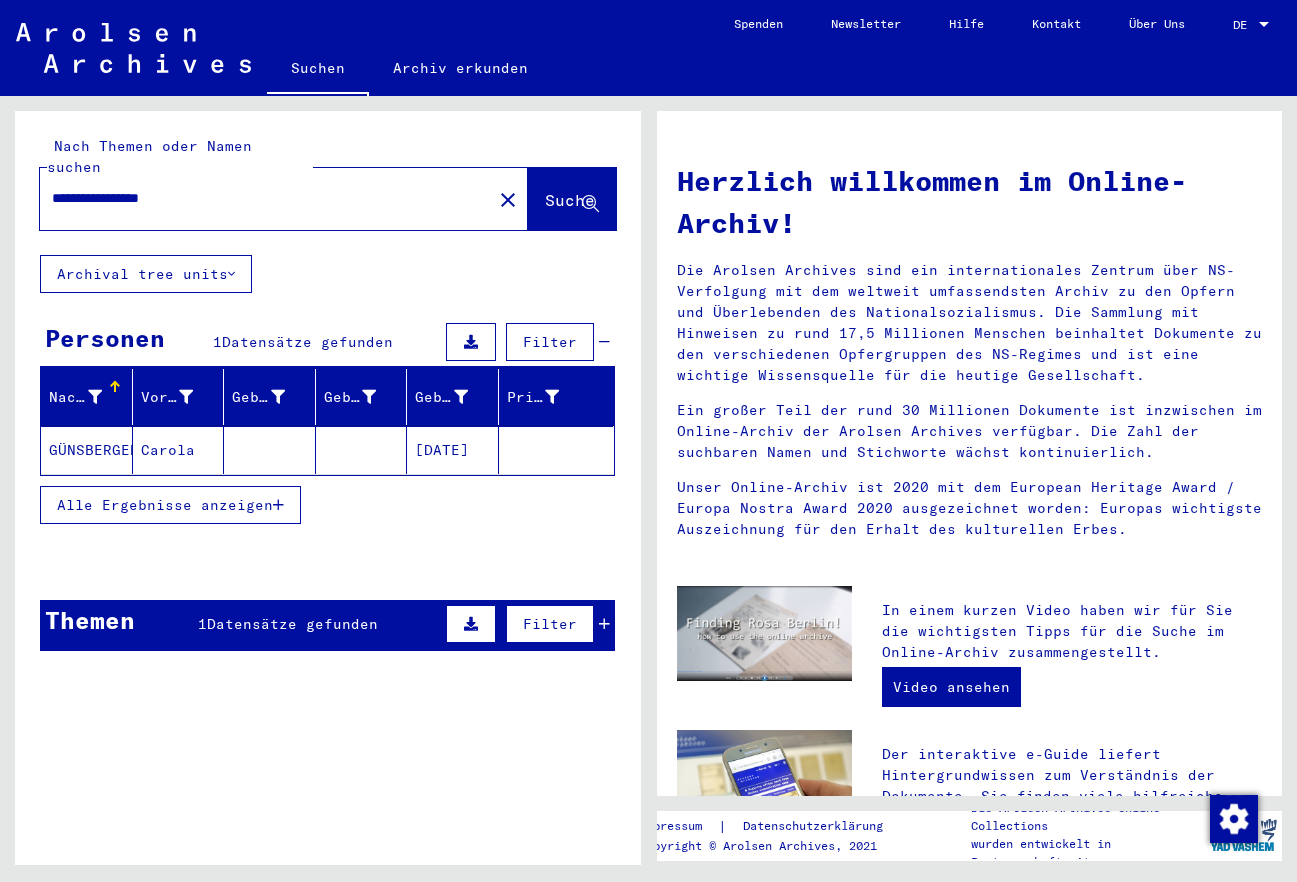 click on "[DATE]" 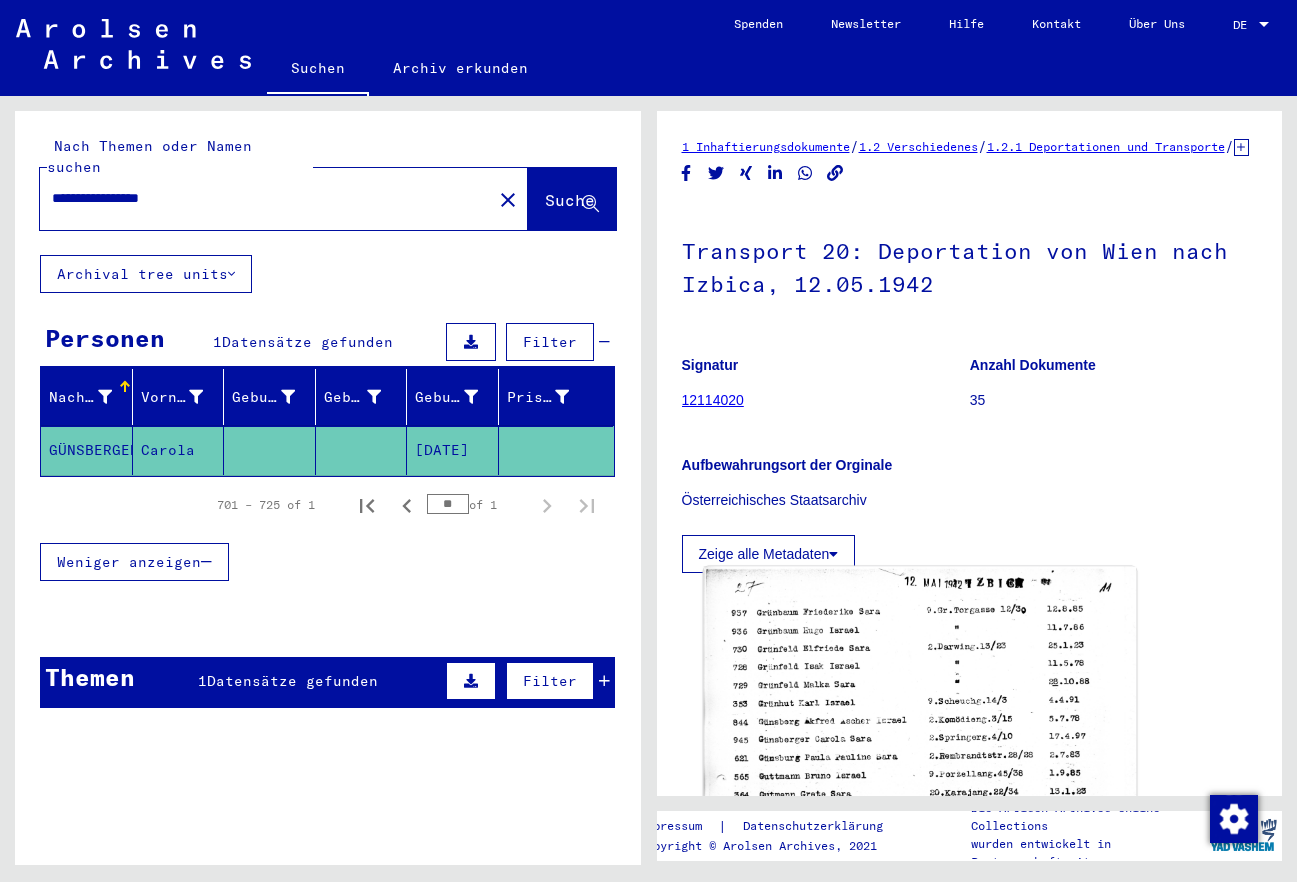 click 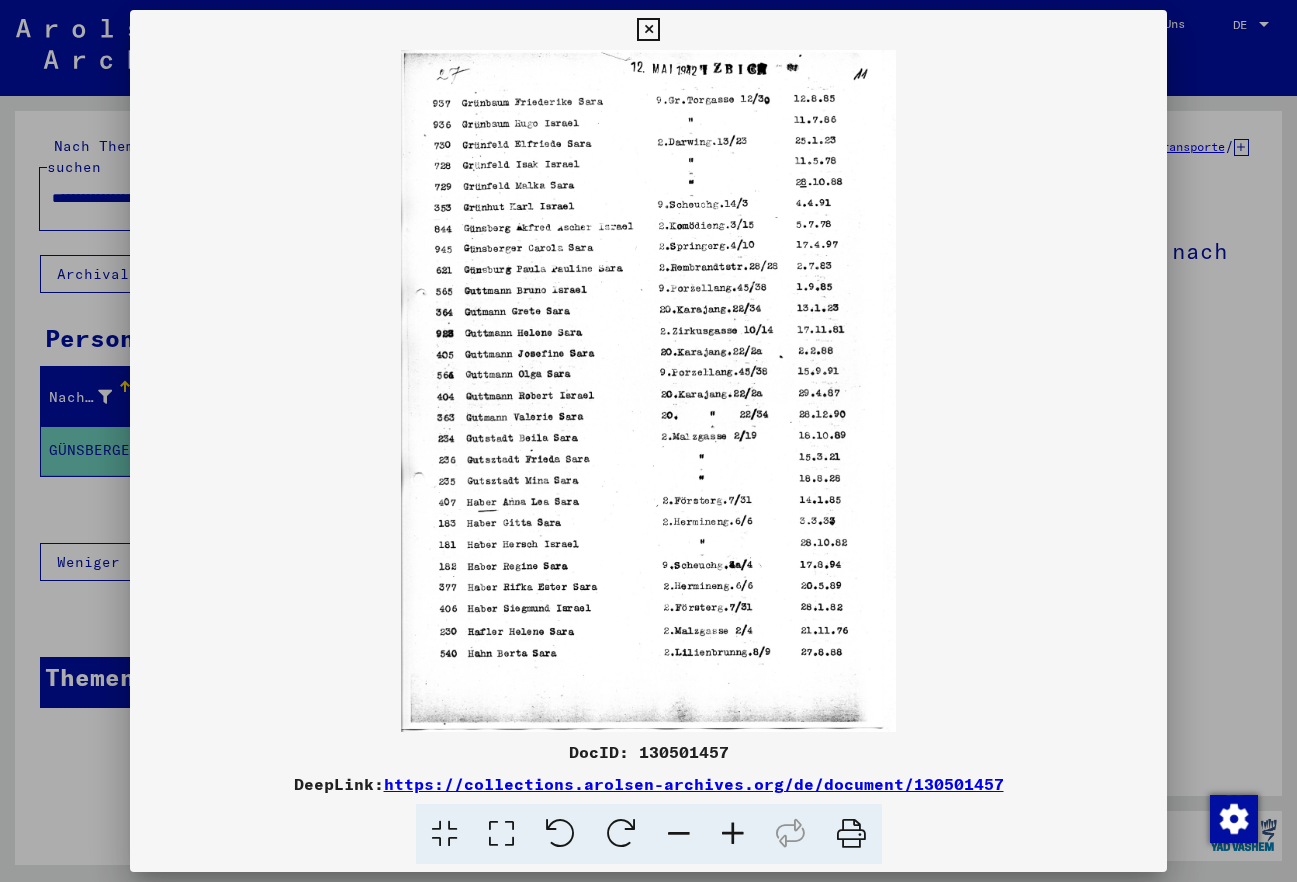 click at bounding box center (733, 834) 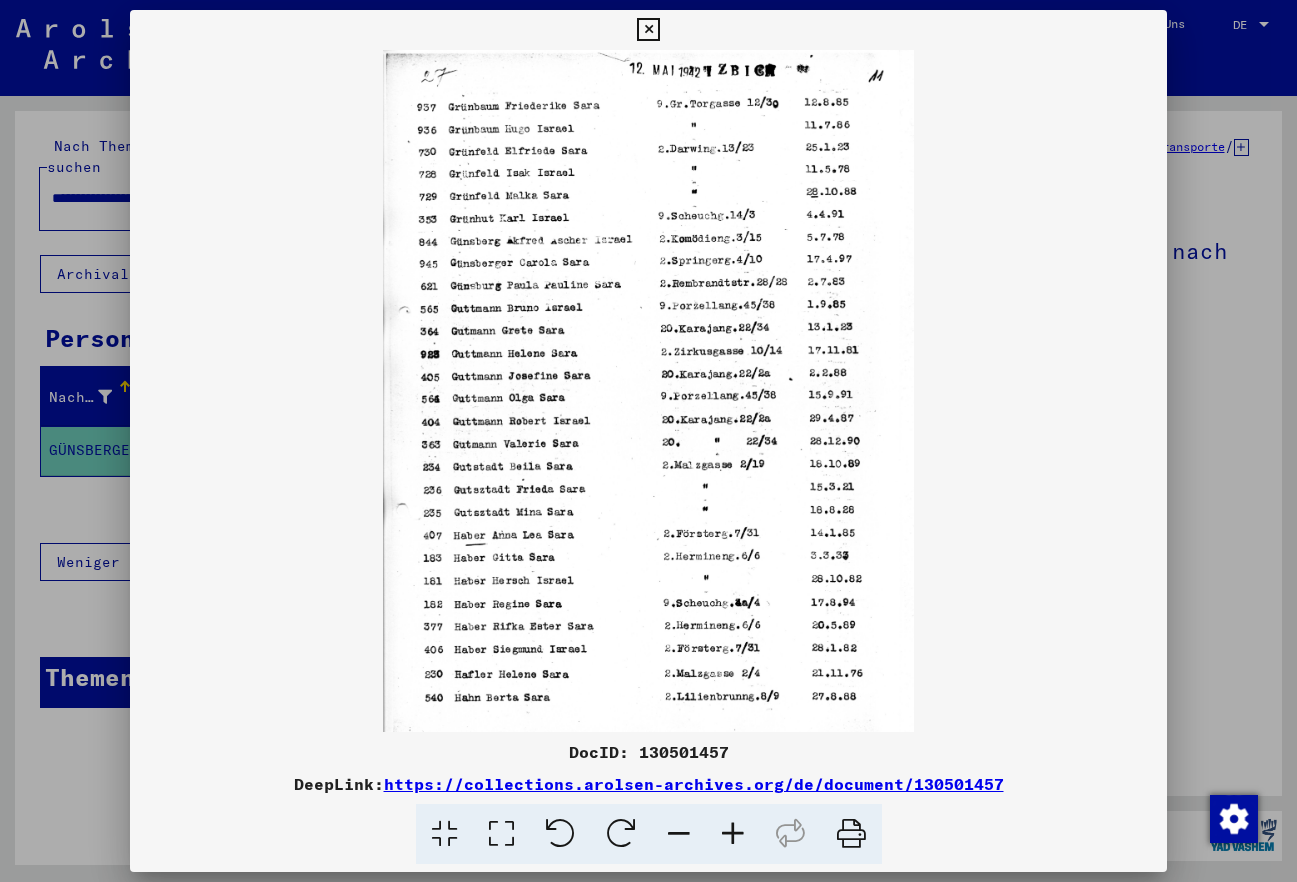 click at bounding box center [733, 834] 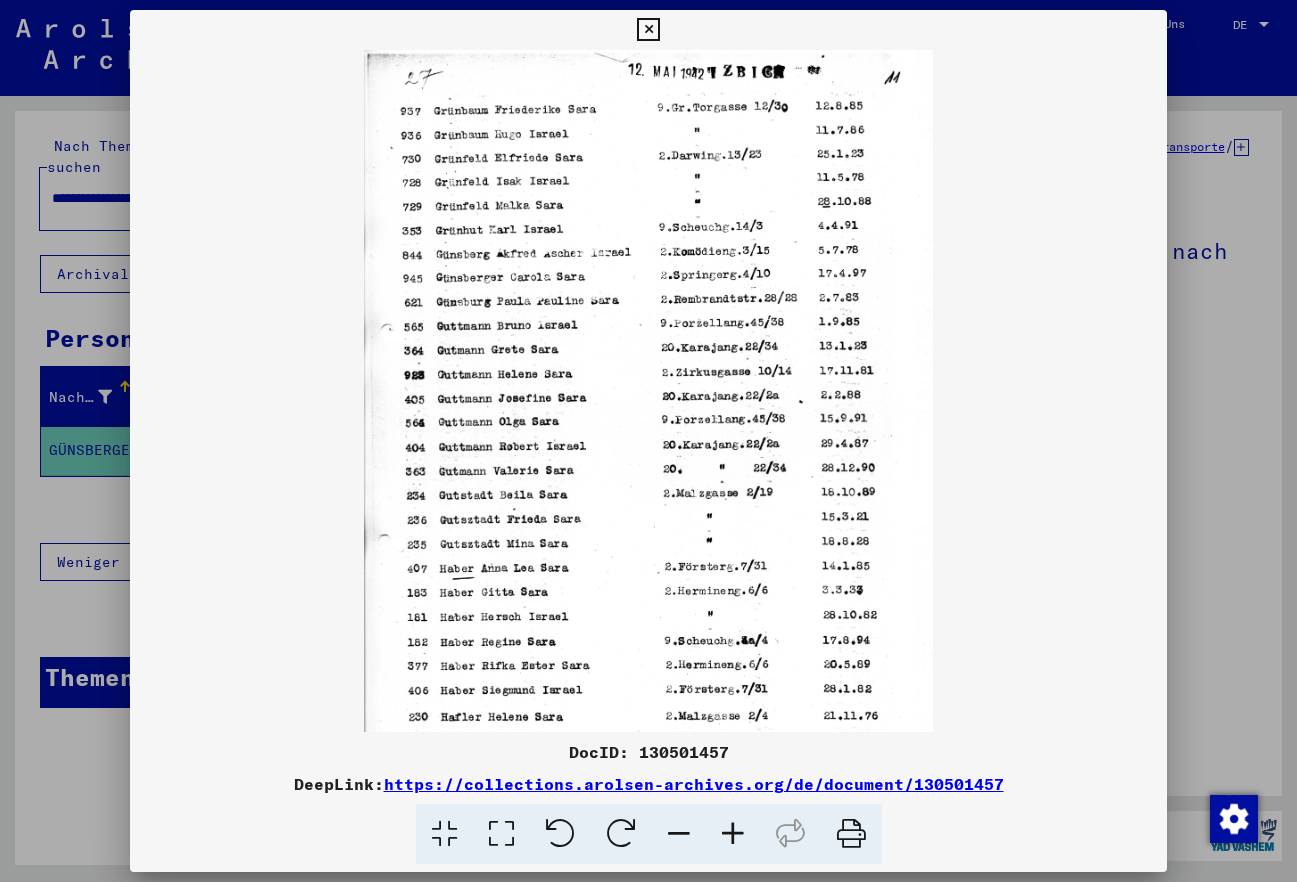 click at bounding box center [733, 834] 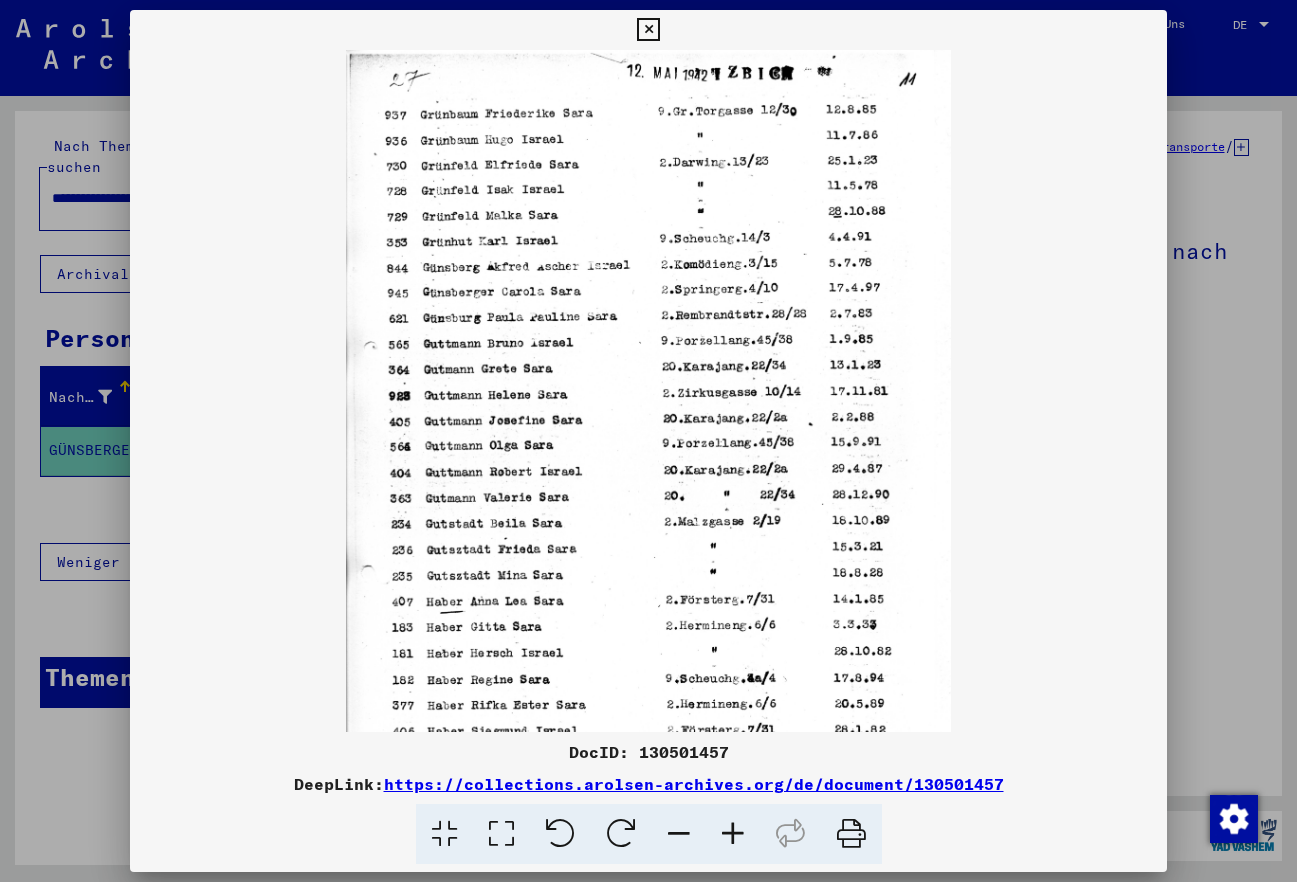 click at bounding box center (733, 834) 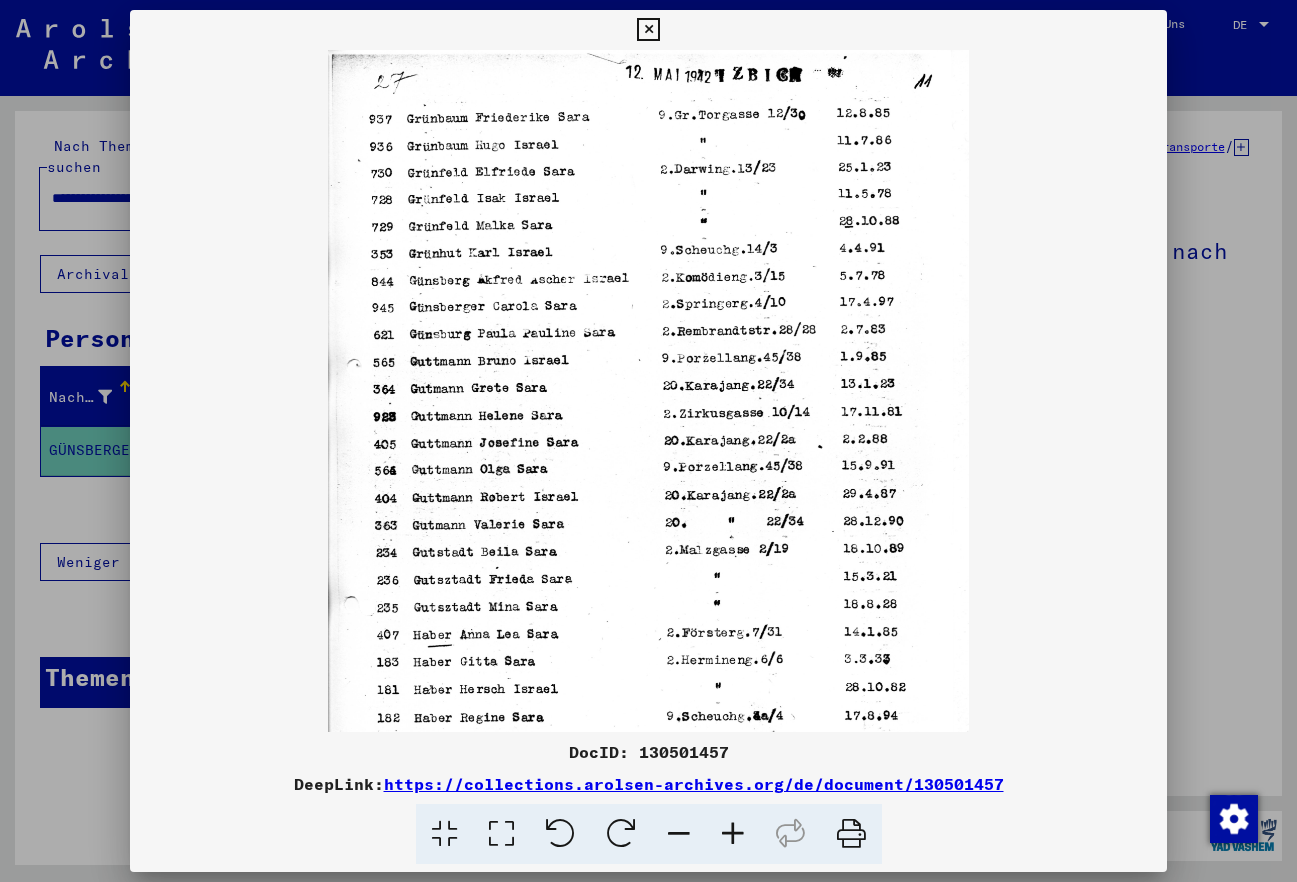 click at bounding box center [733, 834] 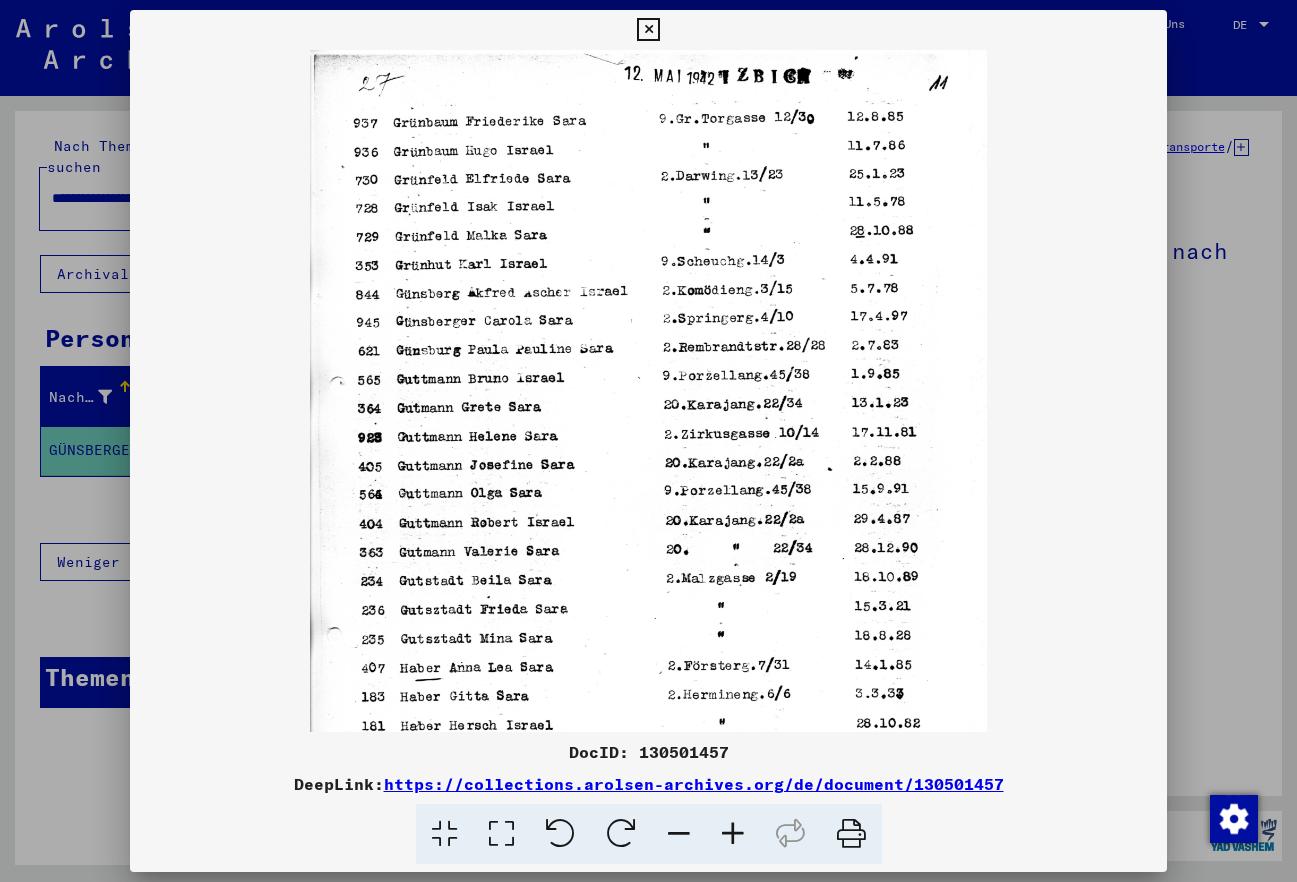 click at bounding box center (733, 834) 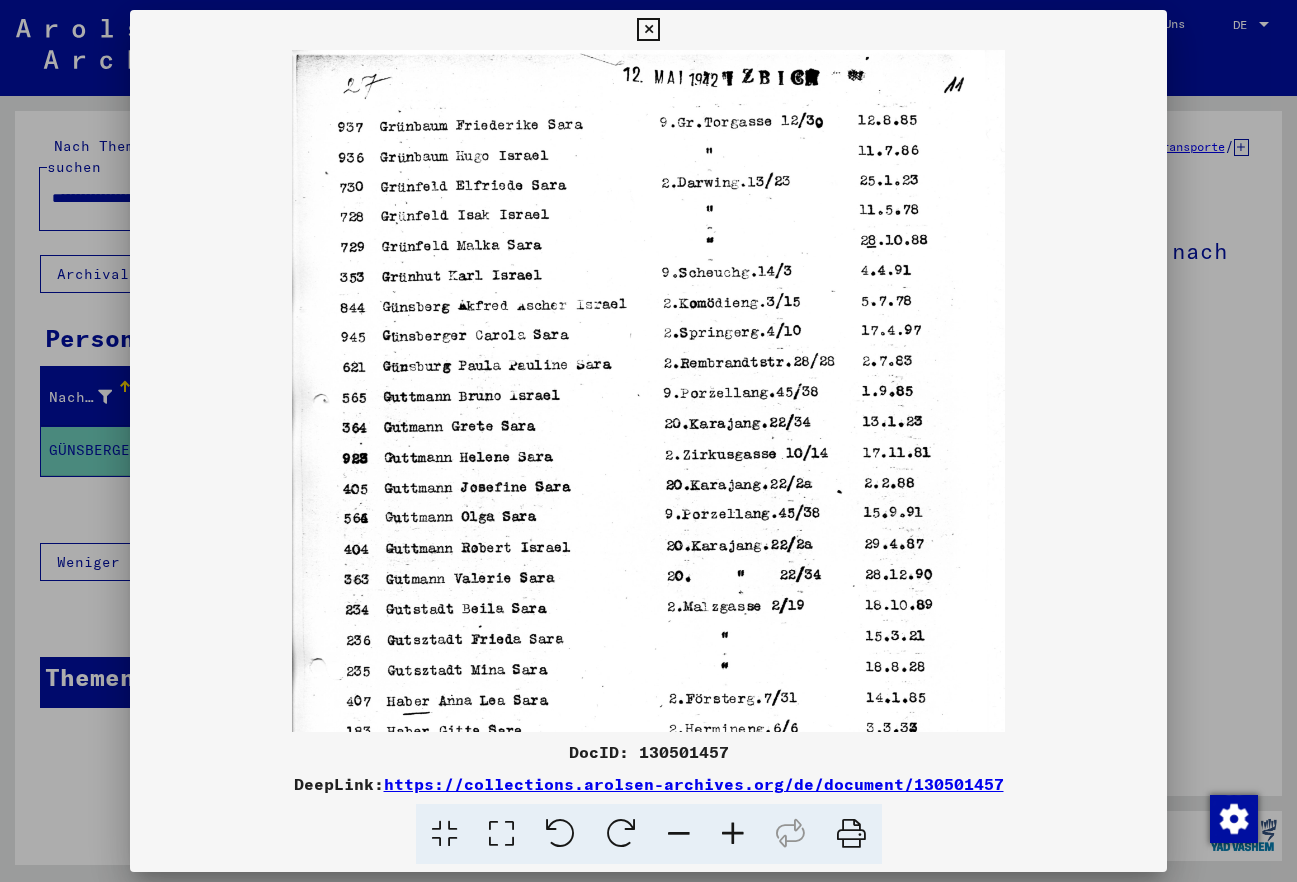 click at bounding box center [733, 834] 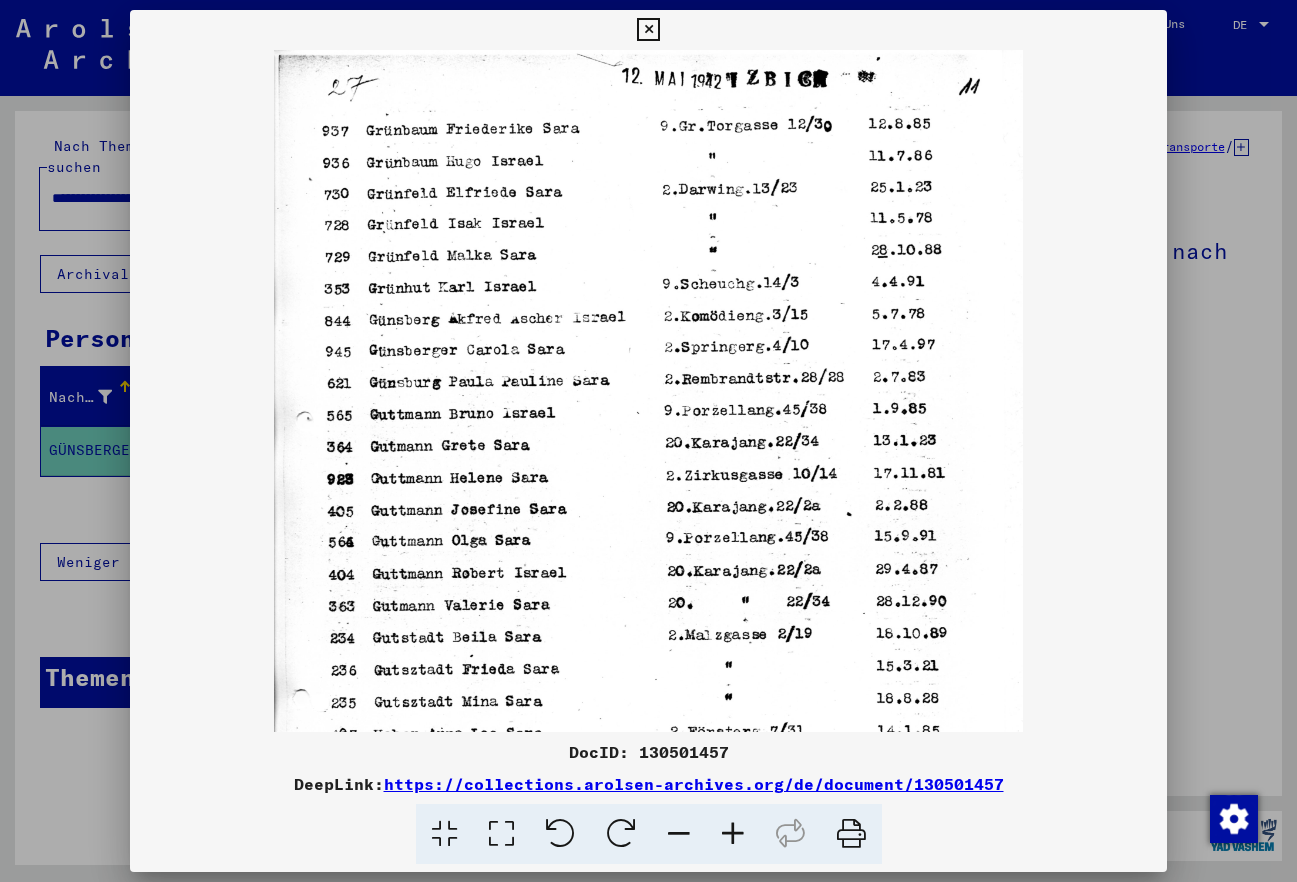 click at bounding box center (733, 834) 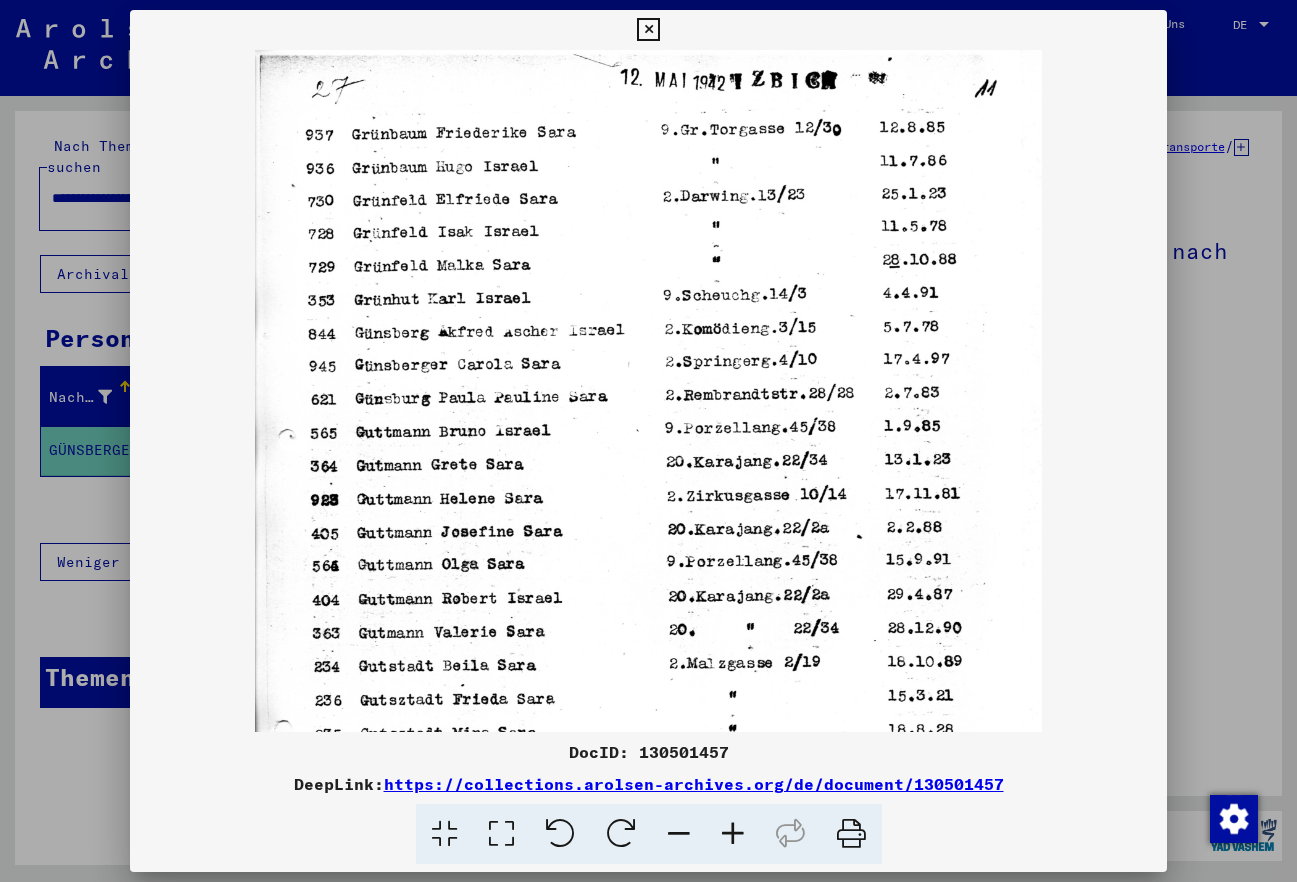 click at bounding box center (733, 834) 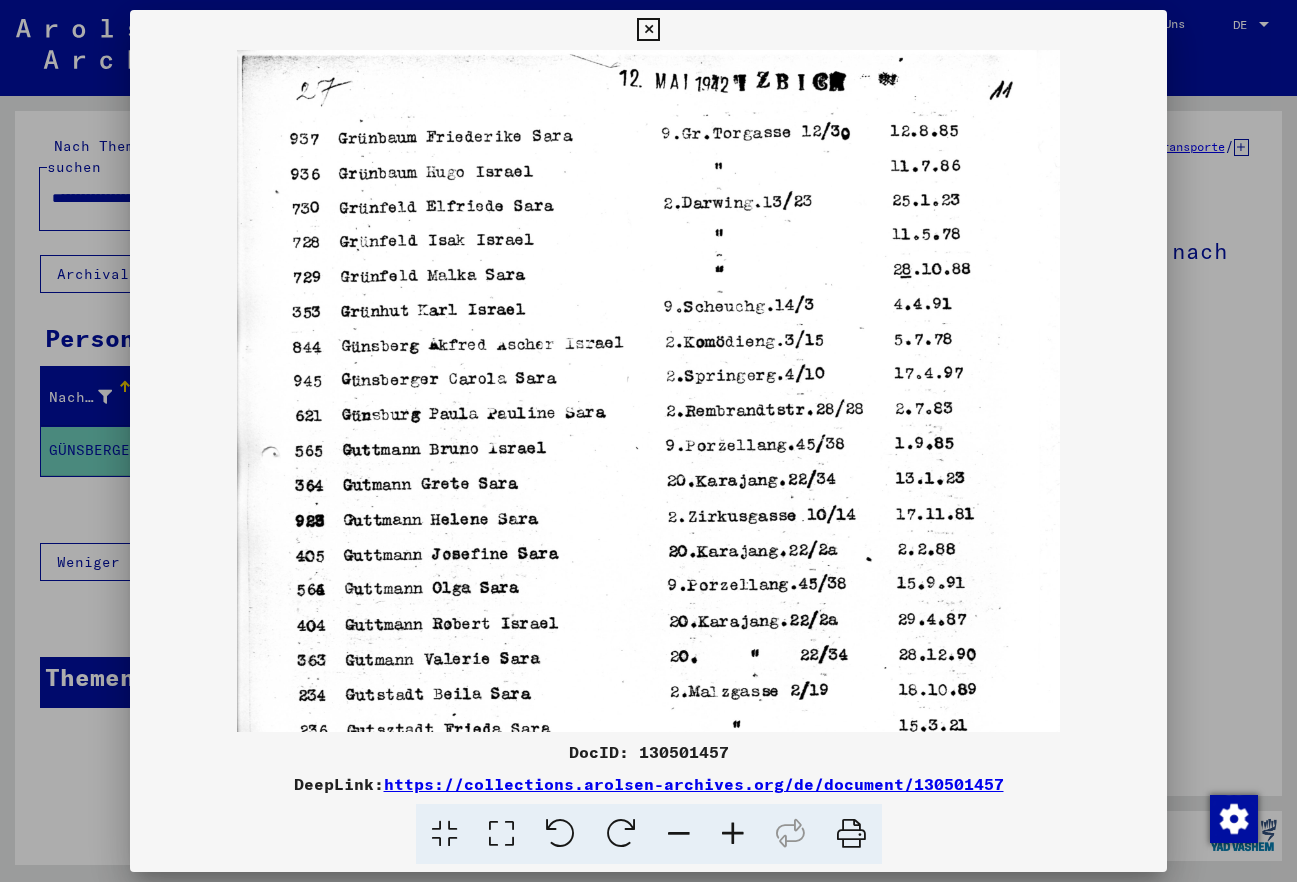 click at bounding box center [733, 834] 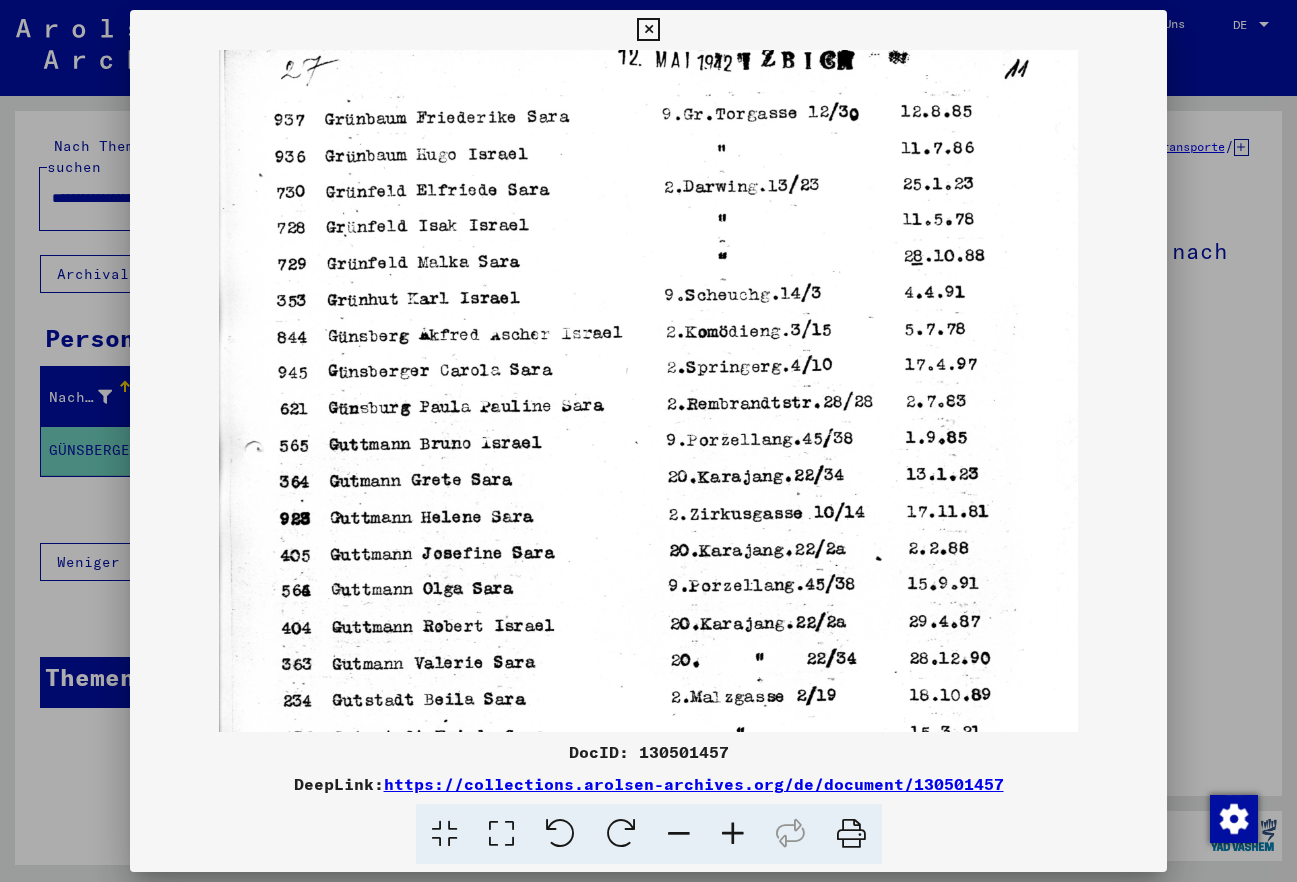 scroll, scrollTop: 71, scrollLeft: 0, axis: vertical 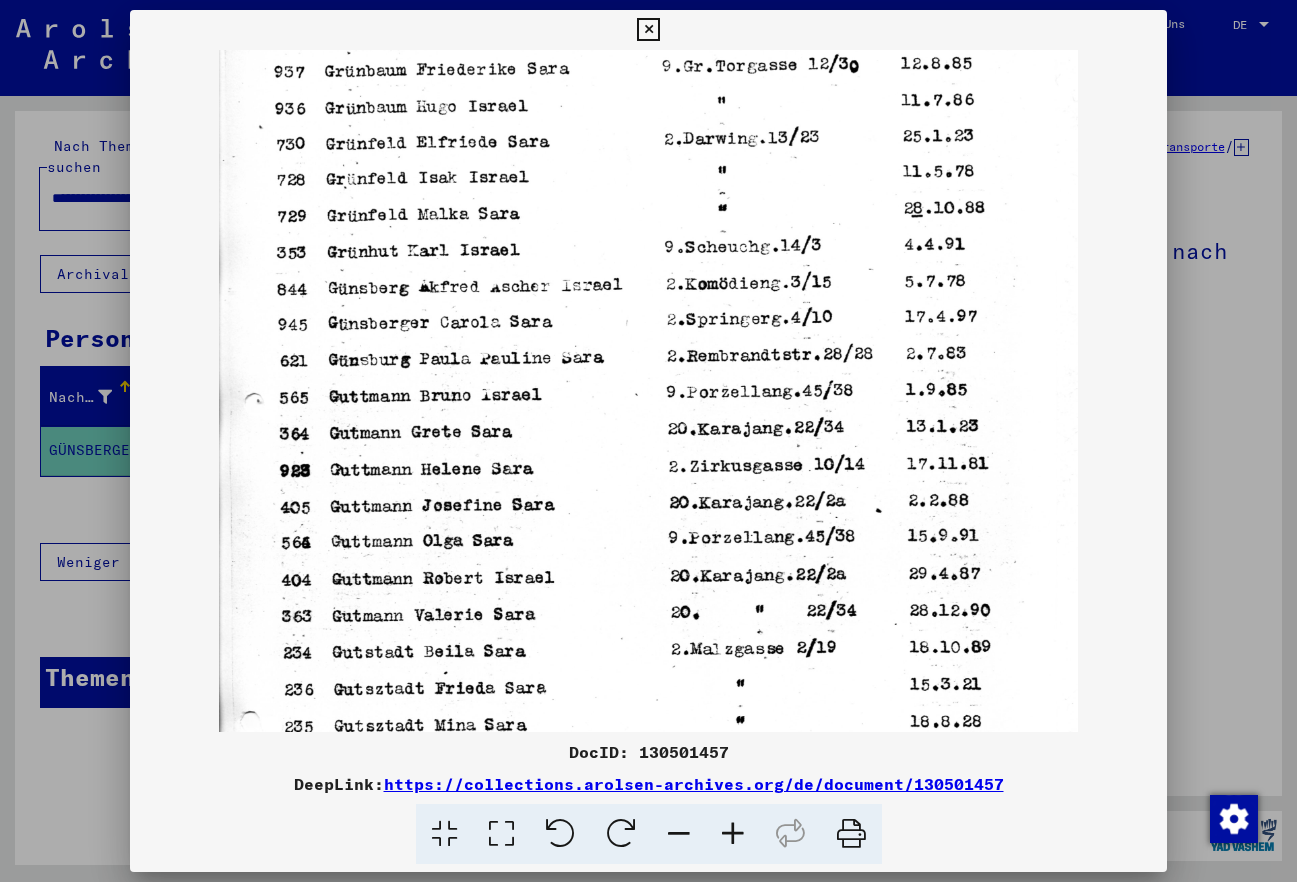 drag, startPoint x: 639, startPoint y: 566, endPoint x: 655, endPoint y: 495, distance: 72.780495 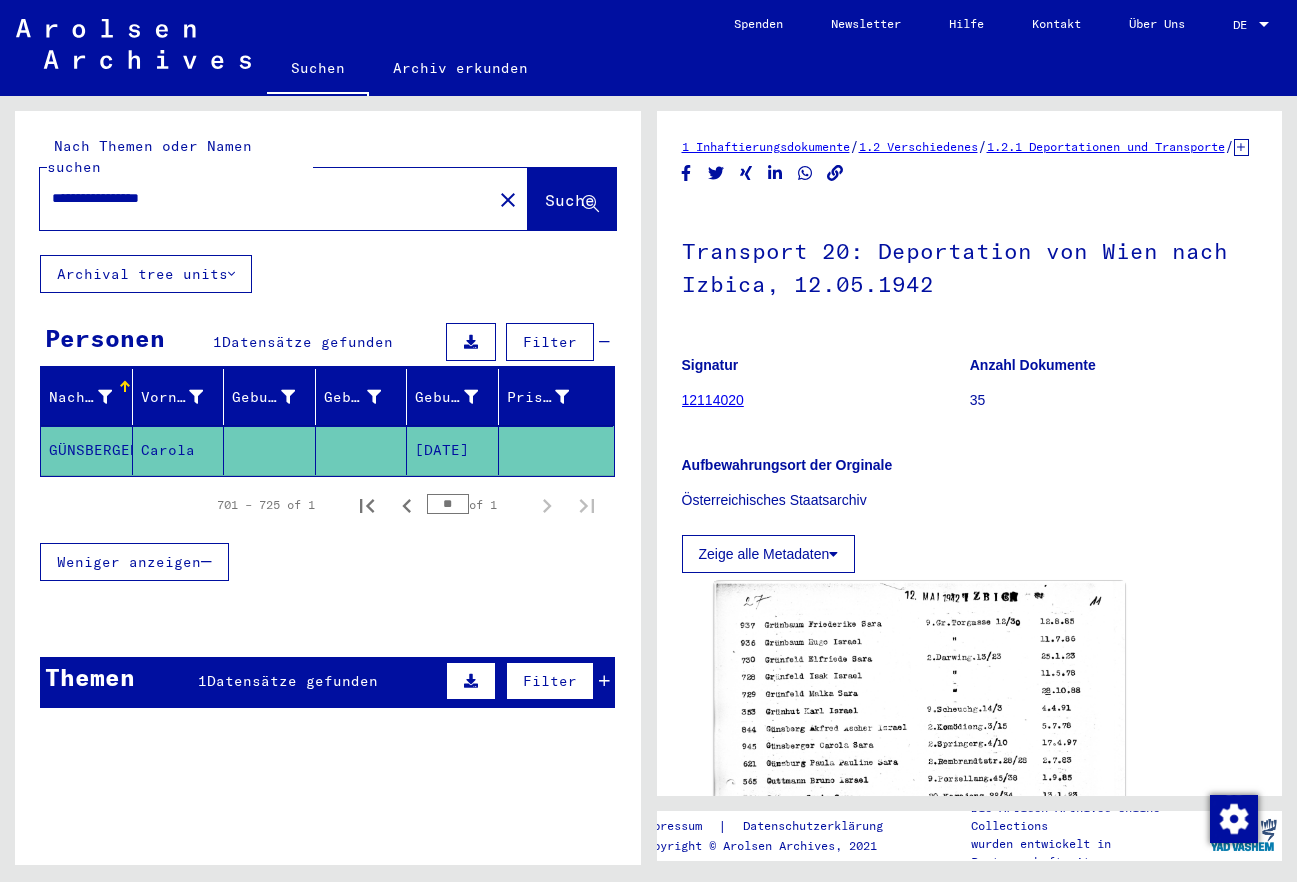 drag, startPoint x: 259, startPoint y: 185, endPoint x: 147, endPoint y: 201, distance: 113.137085 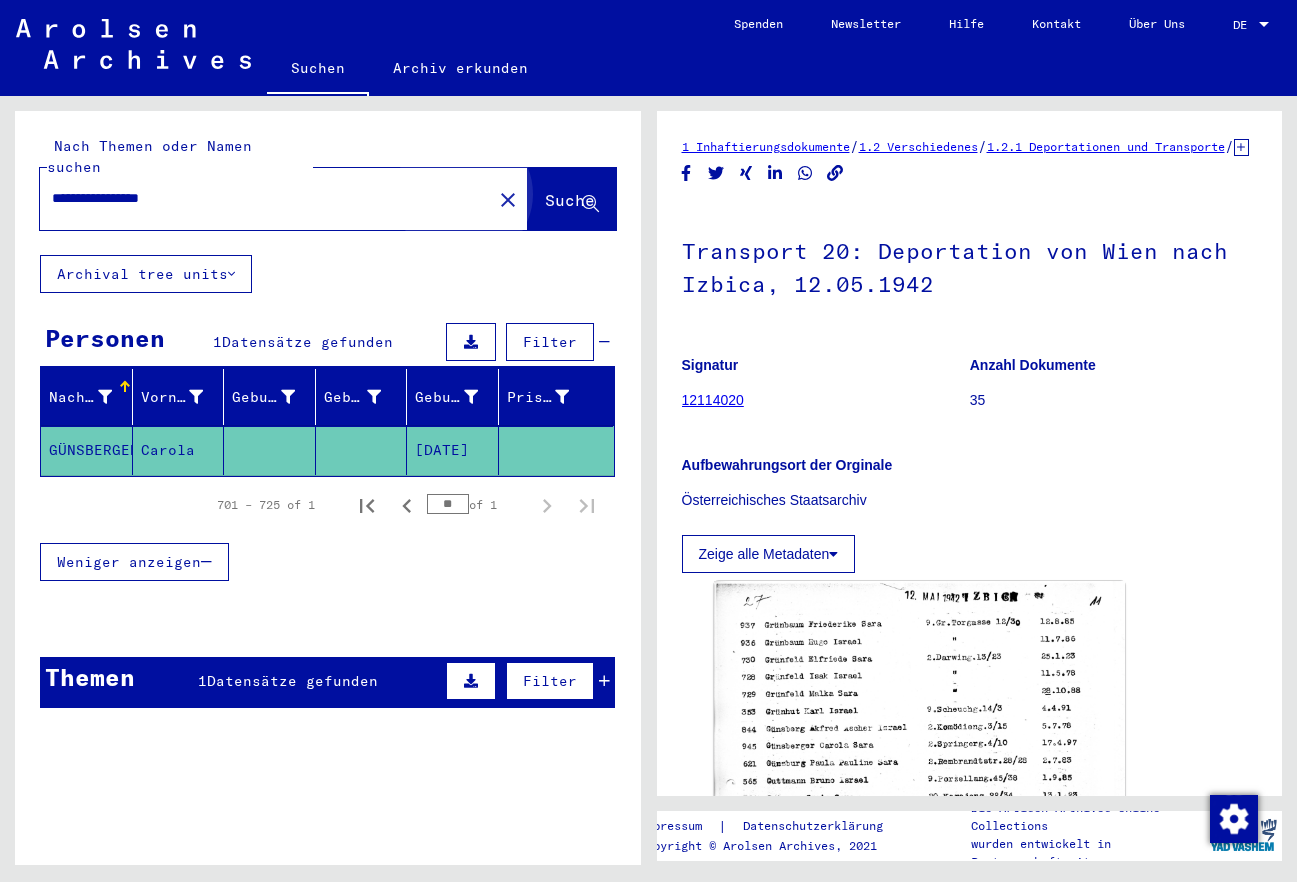 click on "Suche" 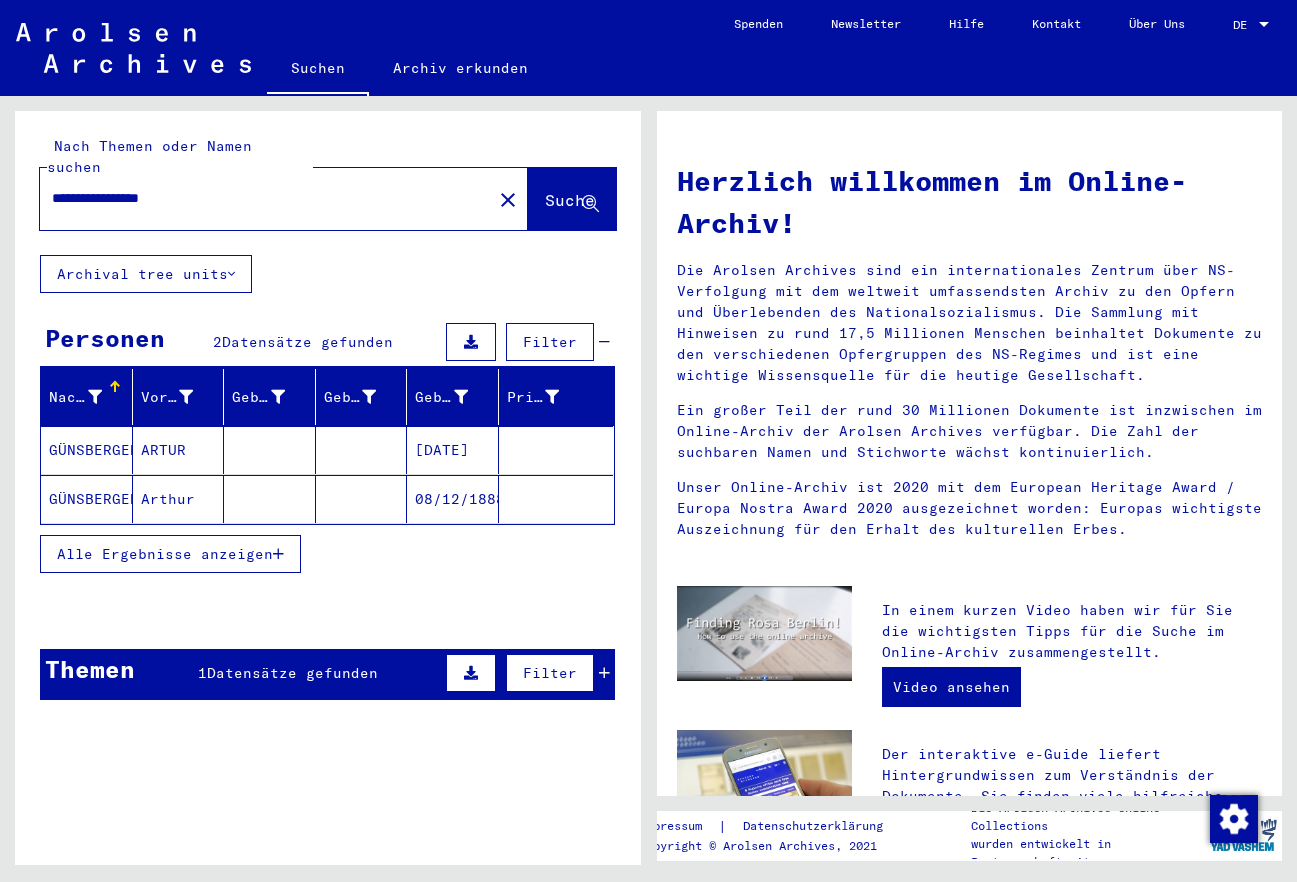 click on "08/12/1888" 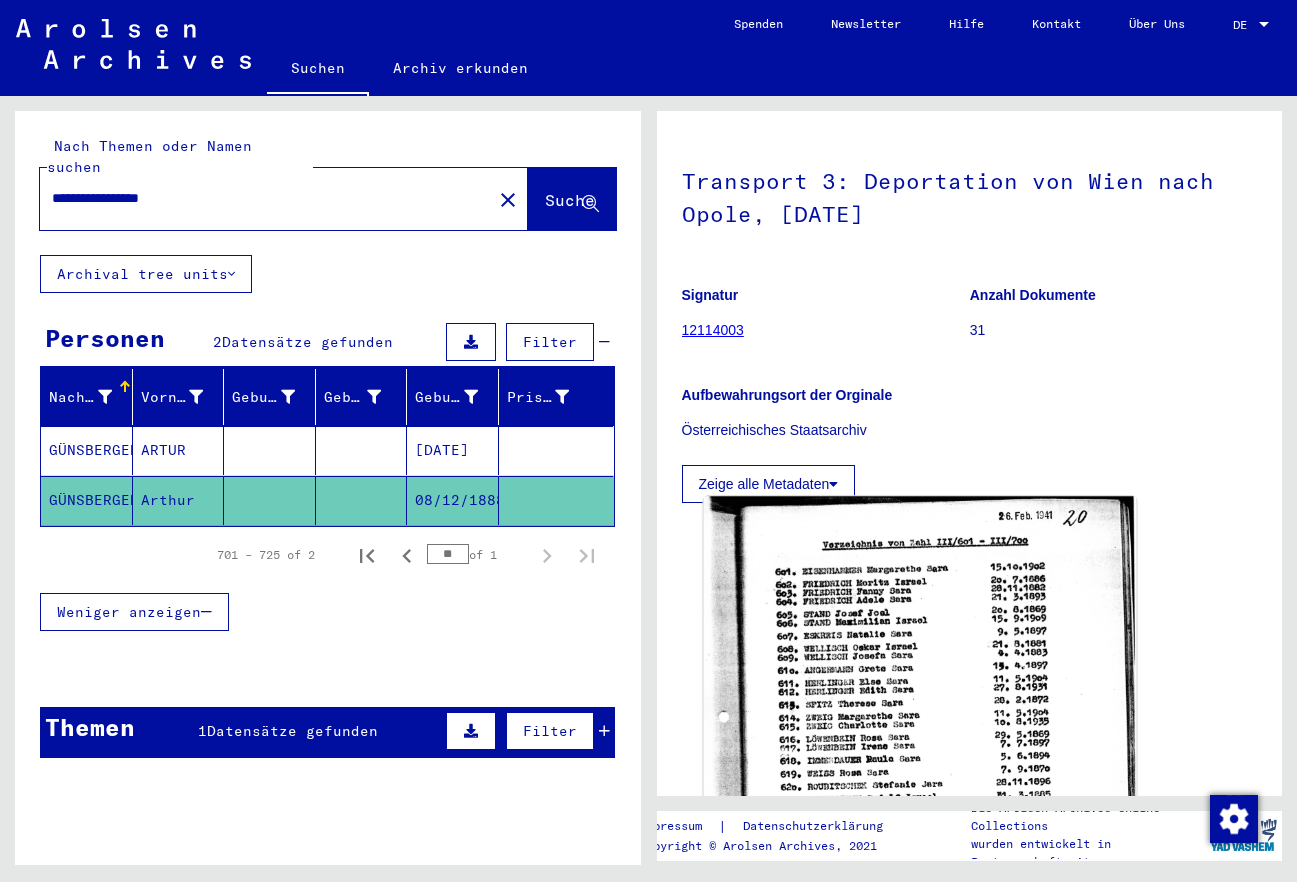 scroll, scrollTop: 108, scrollLeft: 0, axis: vertical 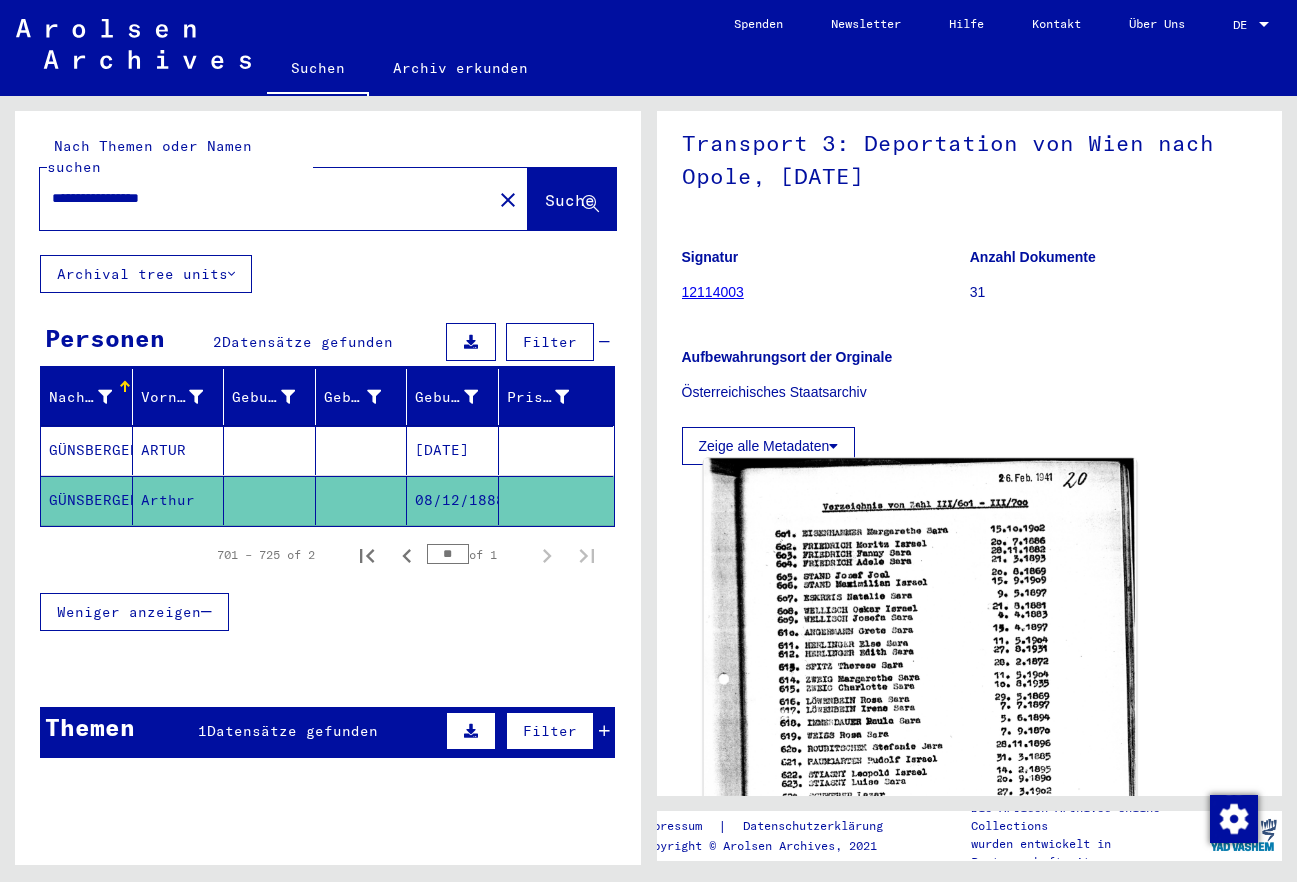 click 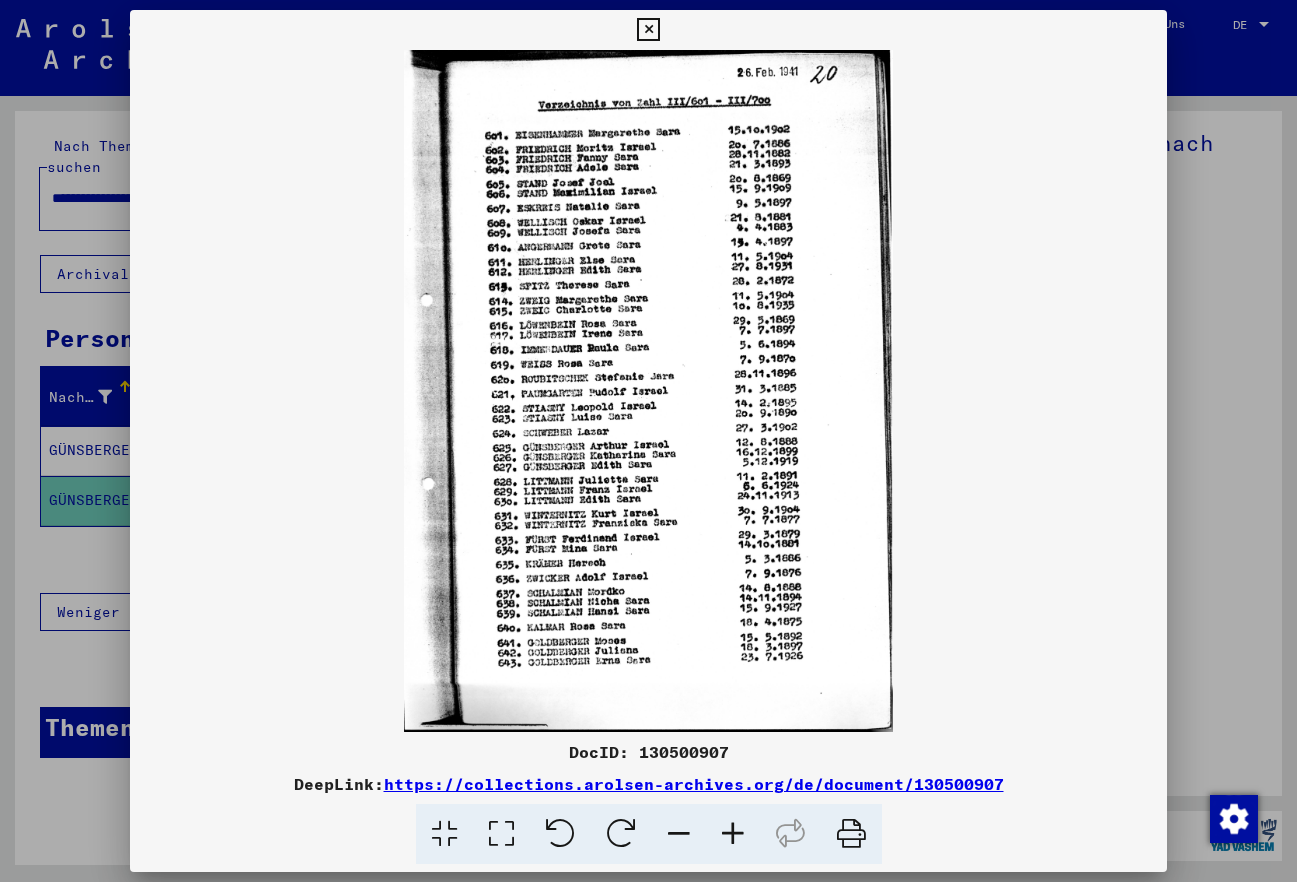 click at bounding box center [733, 834] 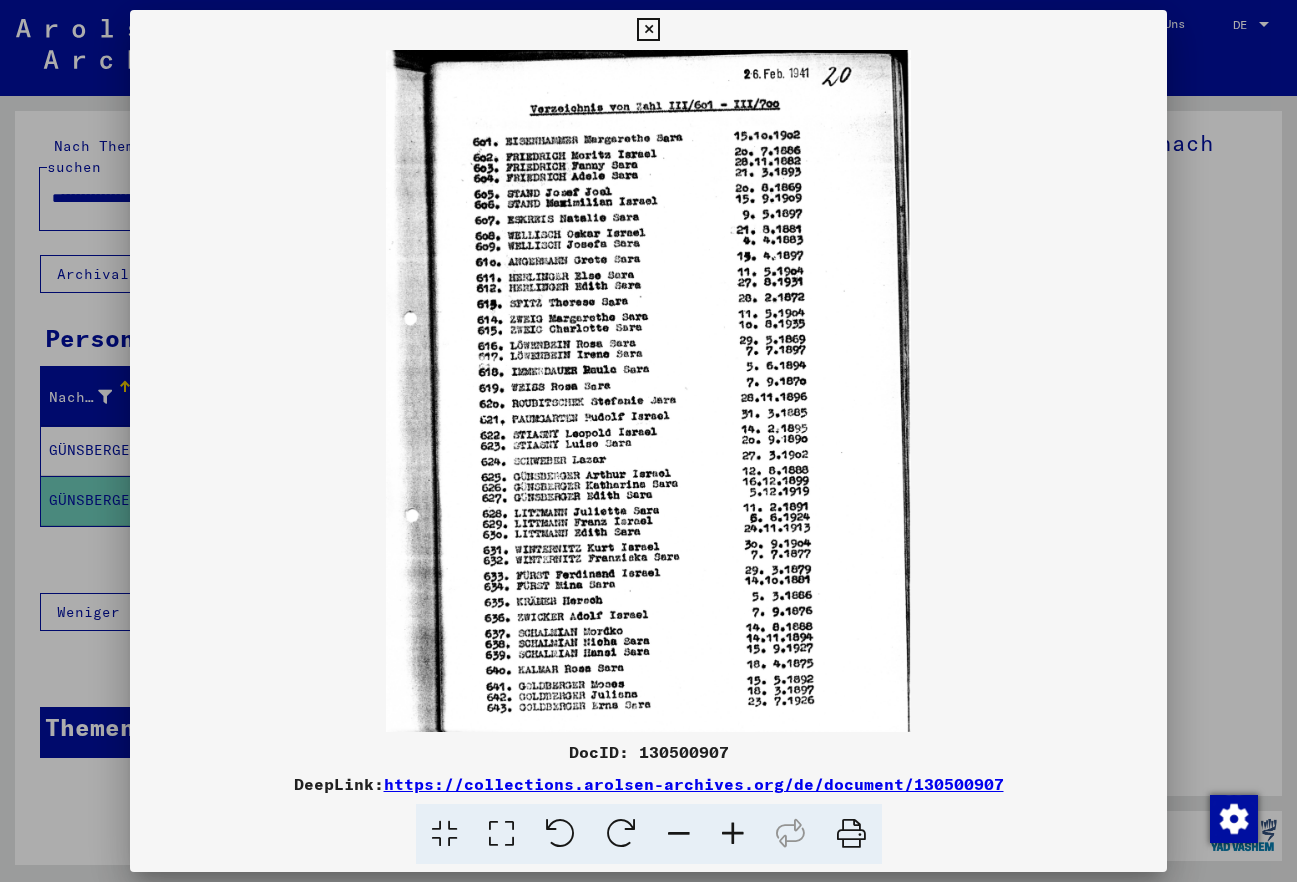 click at bounding box center [733, 834] 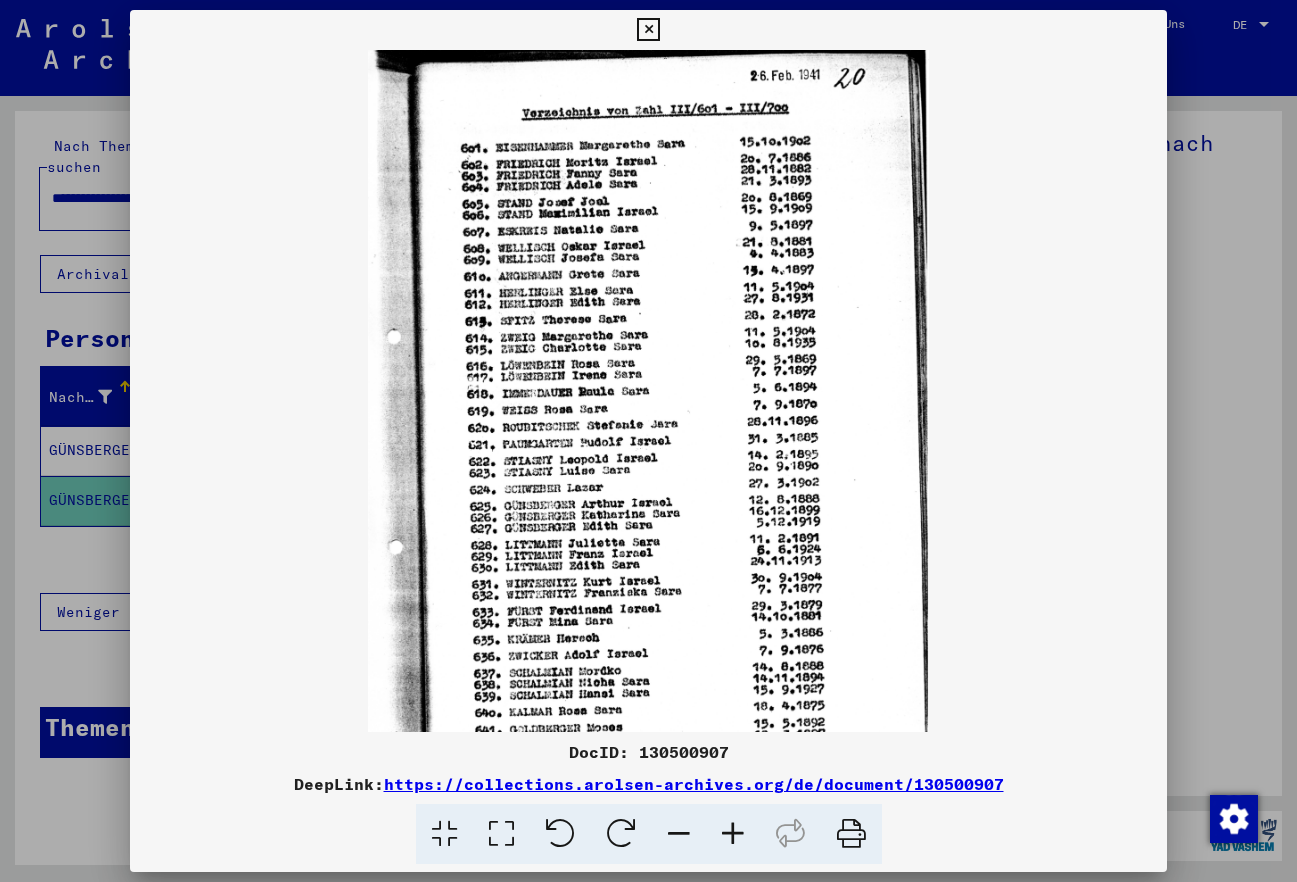 click at bounding box center [733, 834] 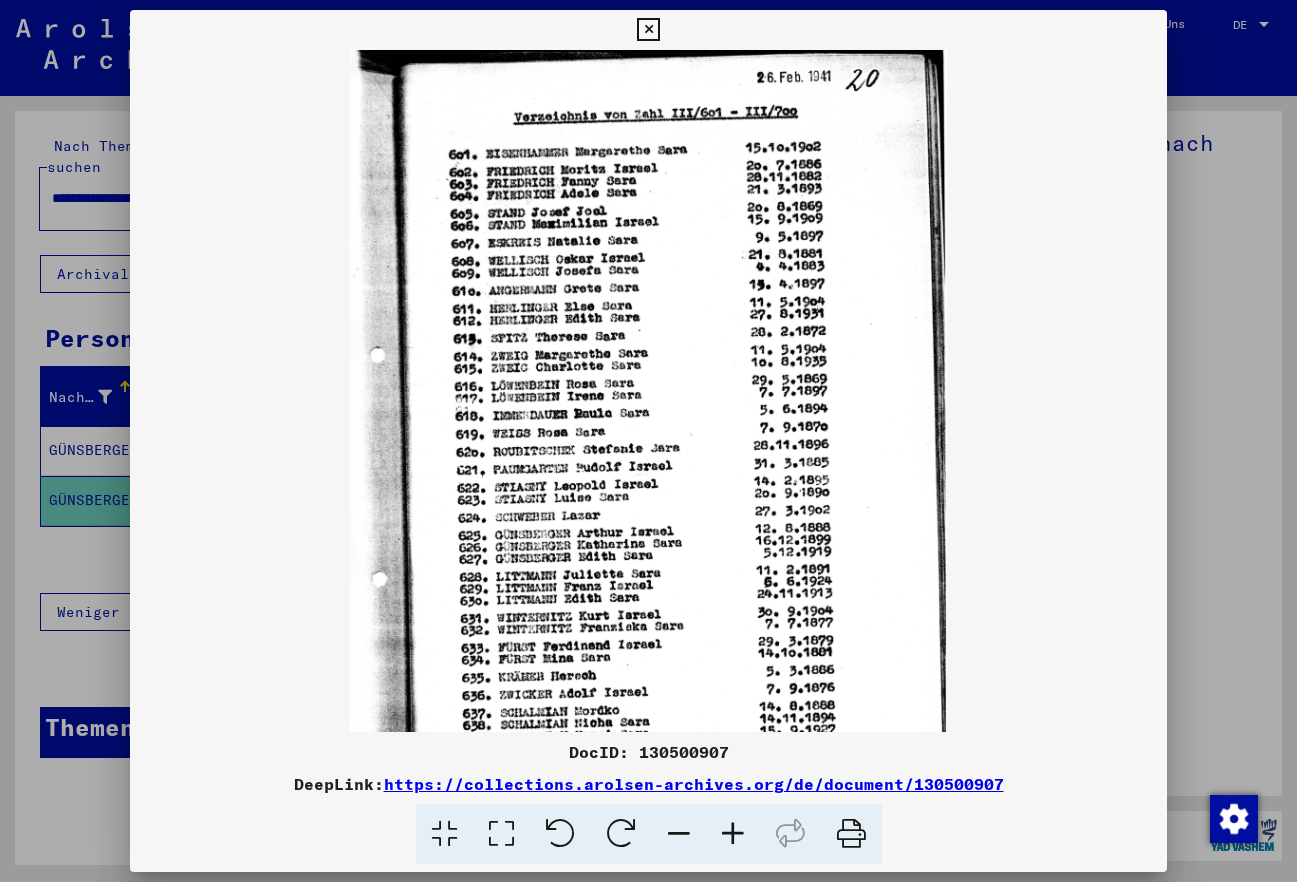 click at bounding box center (733, 834) 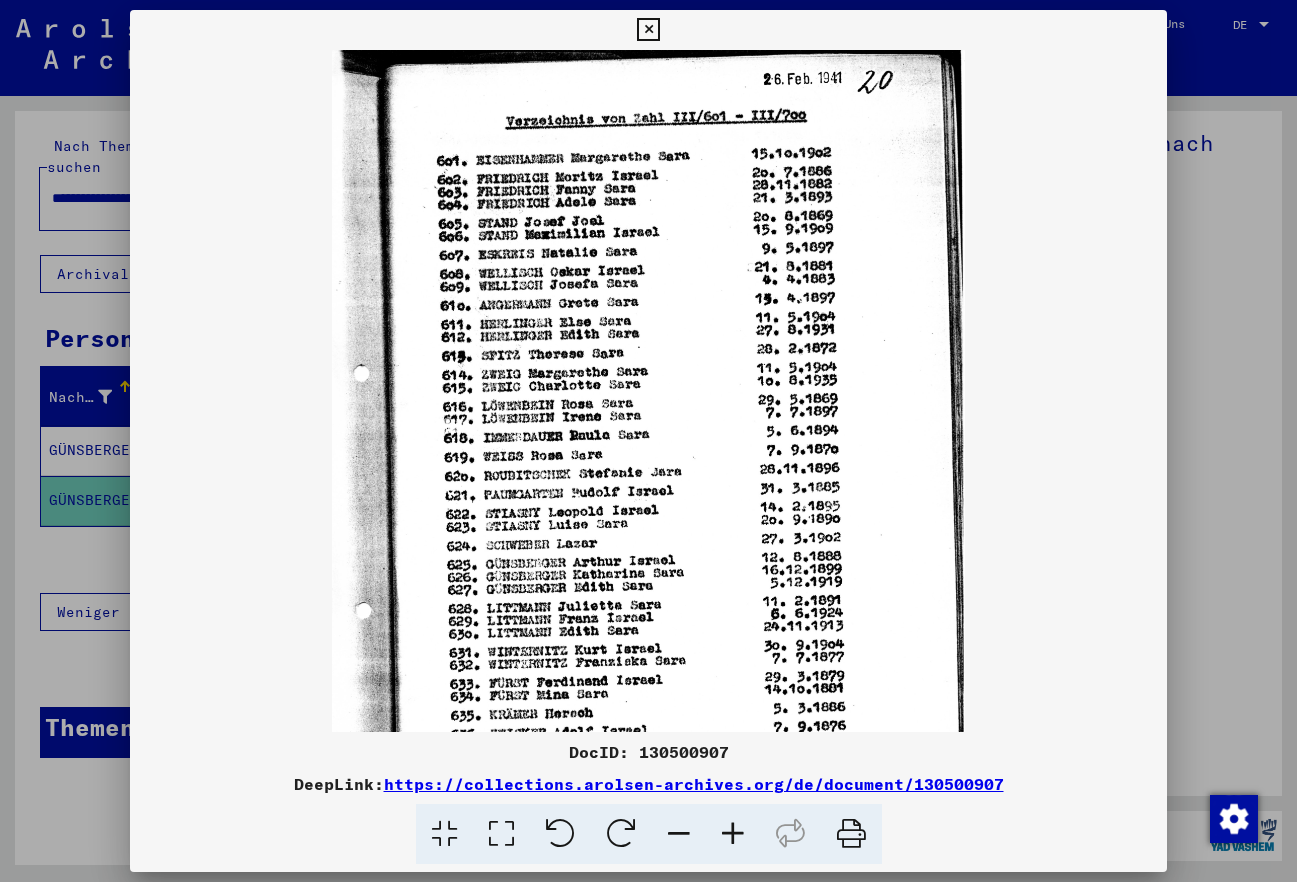click at bounding box center [733, 834] 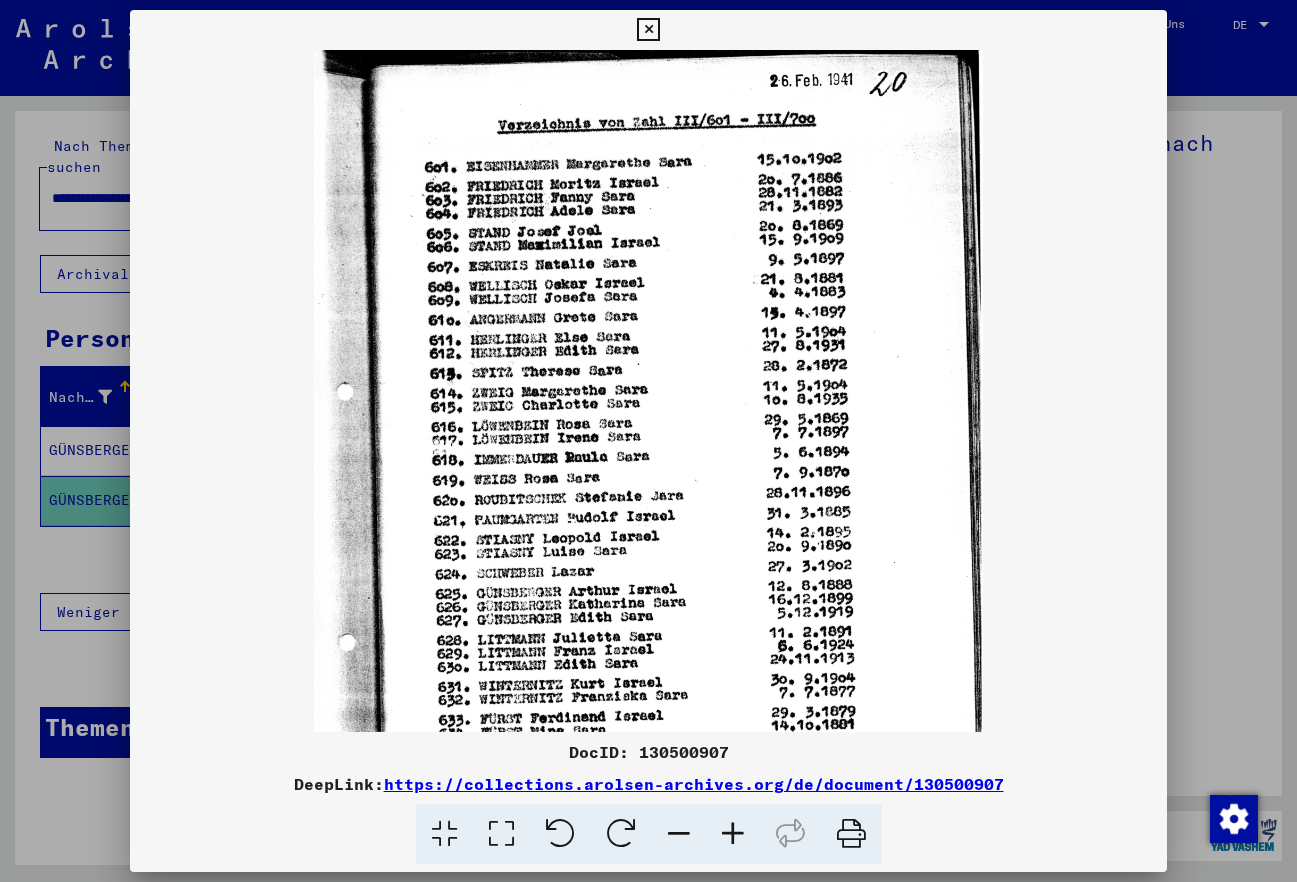 click at bounding box center [733, 834] 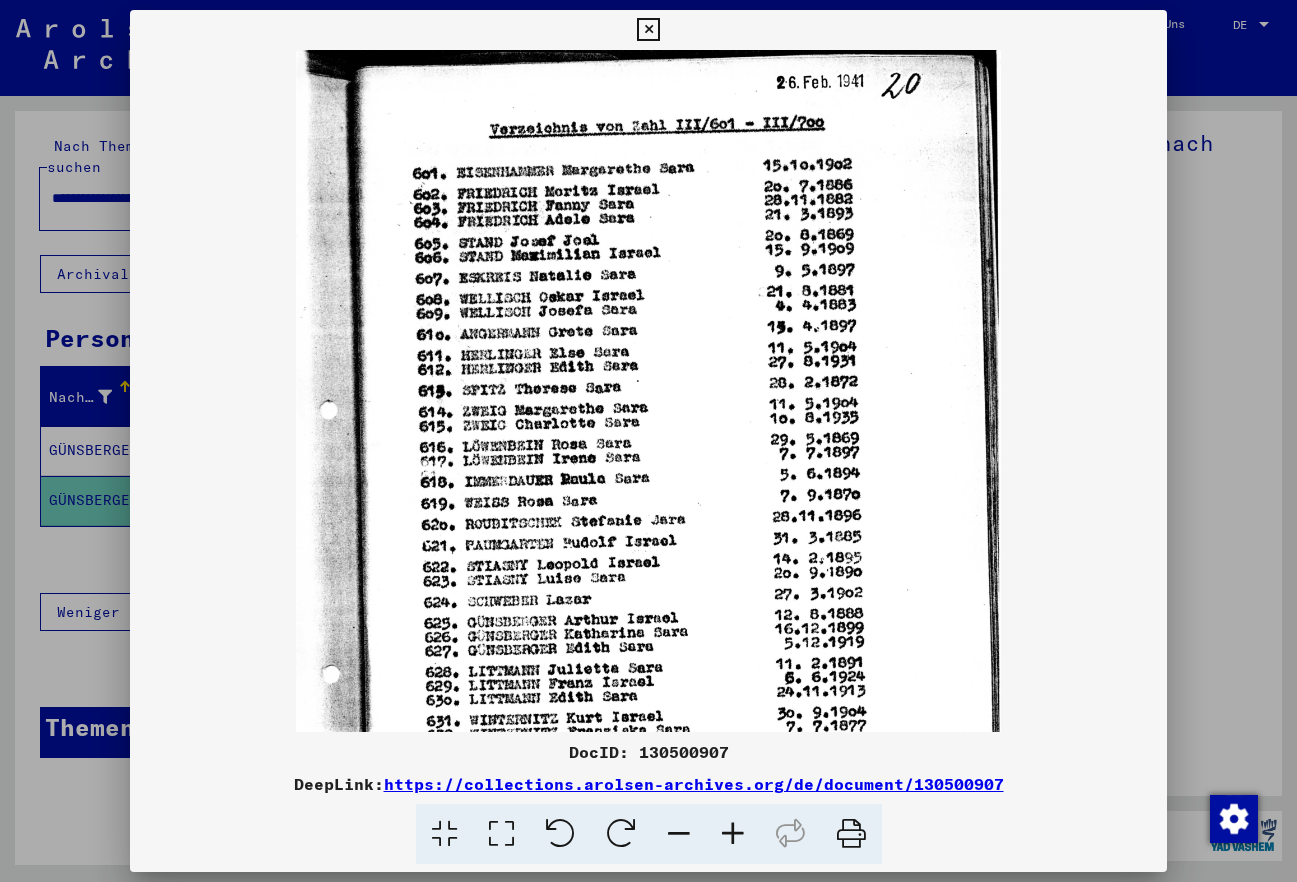 click at bounding box center [733, 834] 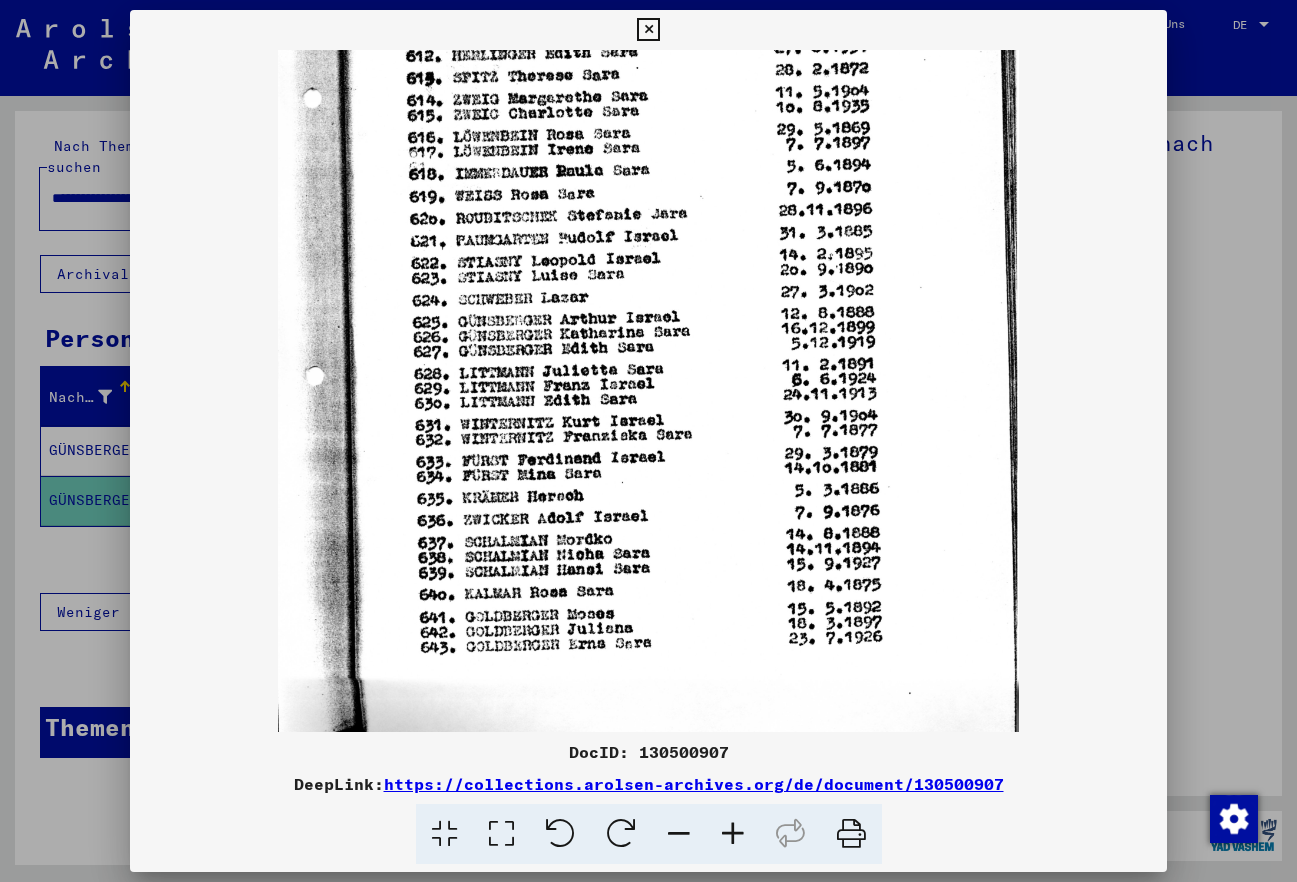 scroll, scrollTop: 350, scrollLeft: 0, axis: vertical 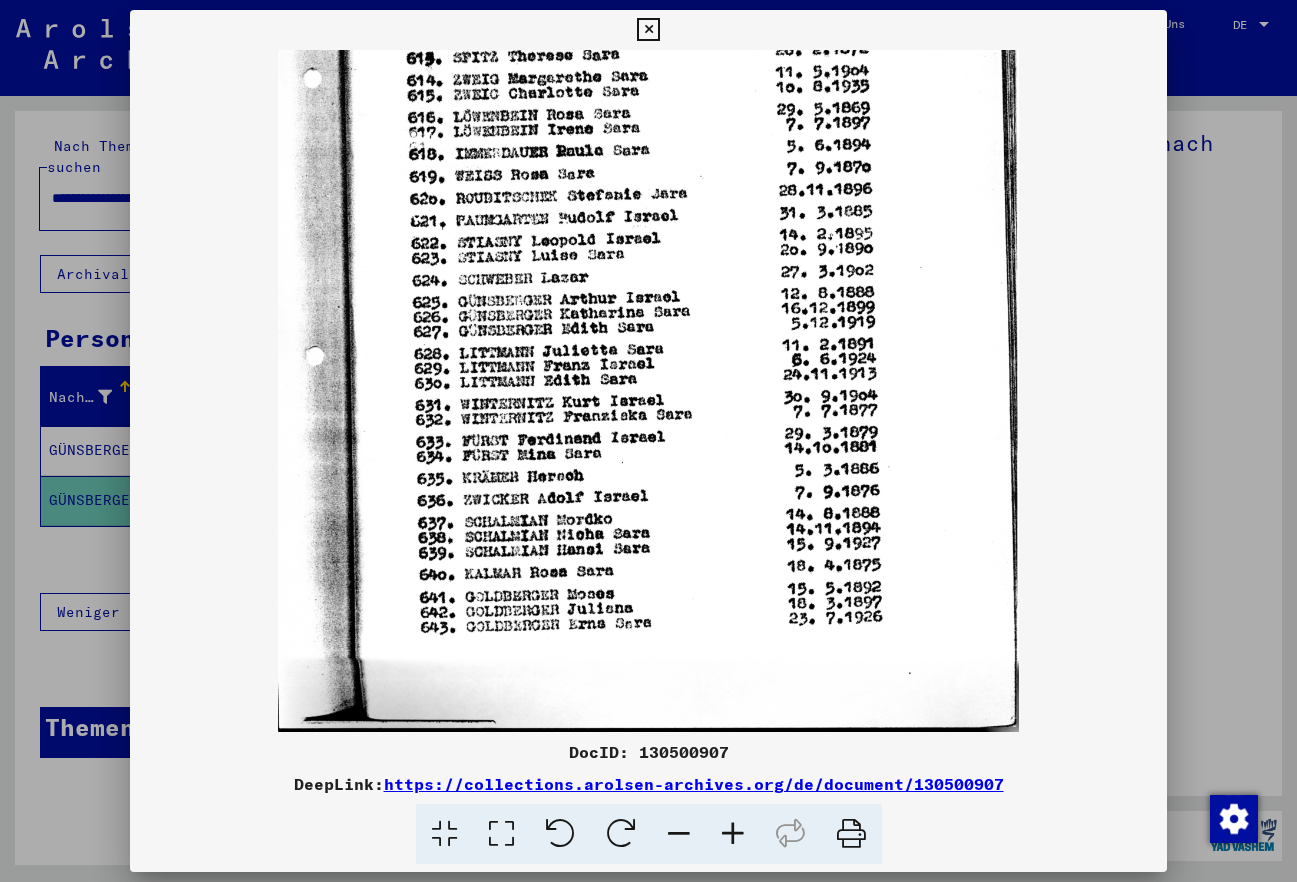 drag, startPoint x: 681, startPoint y: 675, endPoint x: 678, endPoint y: 310, distance: 365.01233 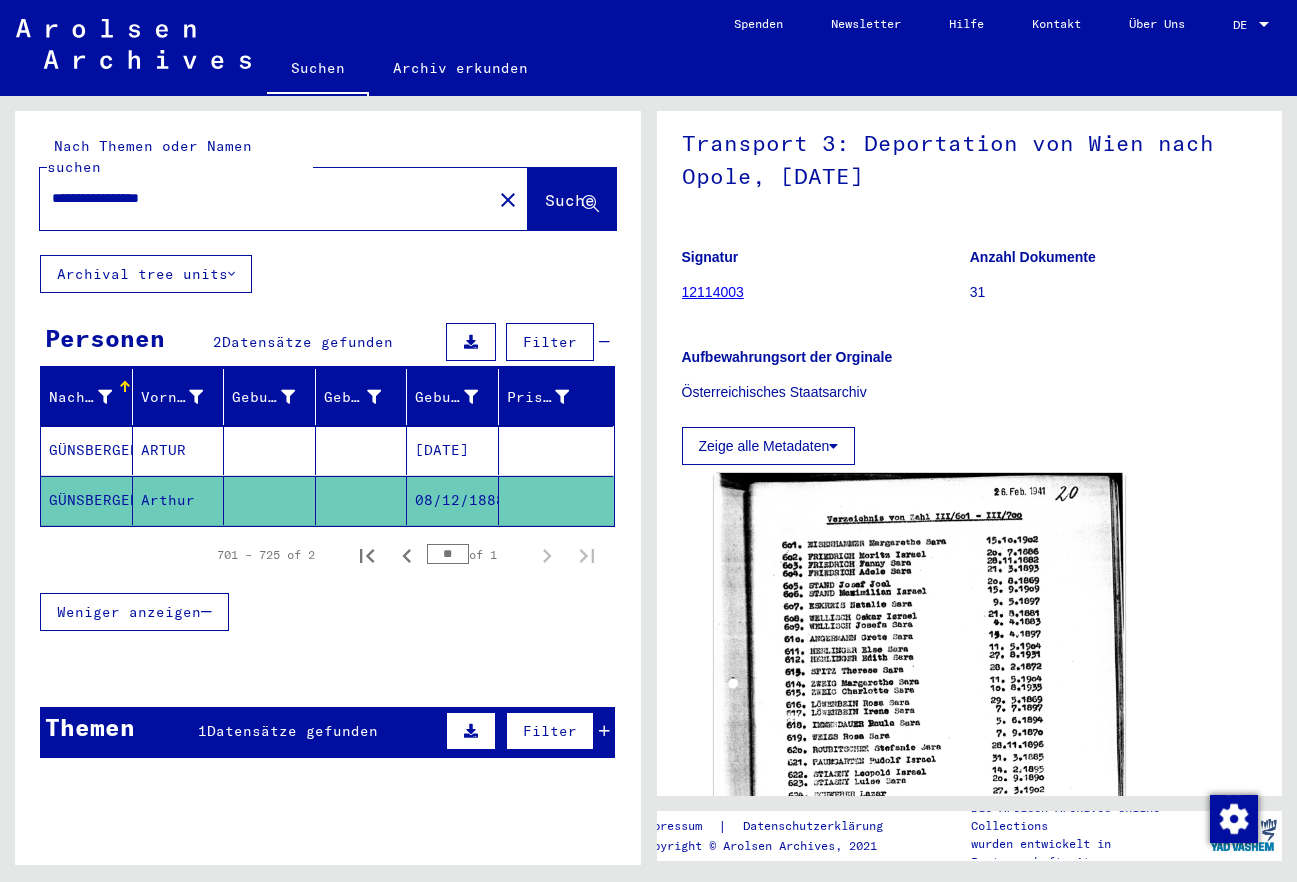 drag, startPoint x: 1001, startPoint y: 189, endPoint x: 773, endPoint y: 191, distance: 228.00877 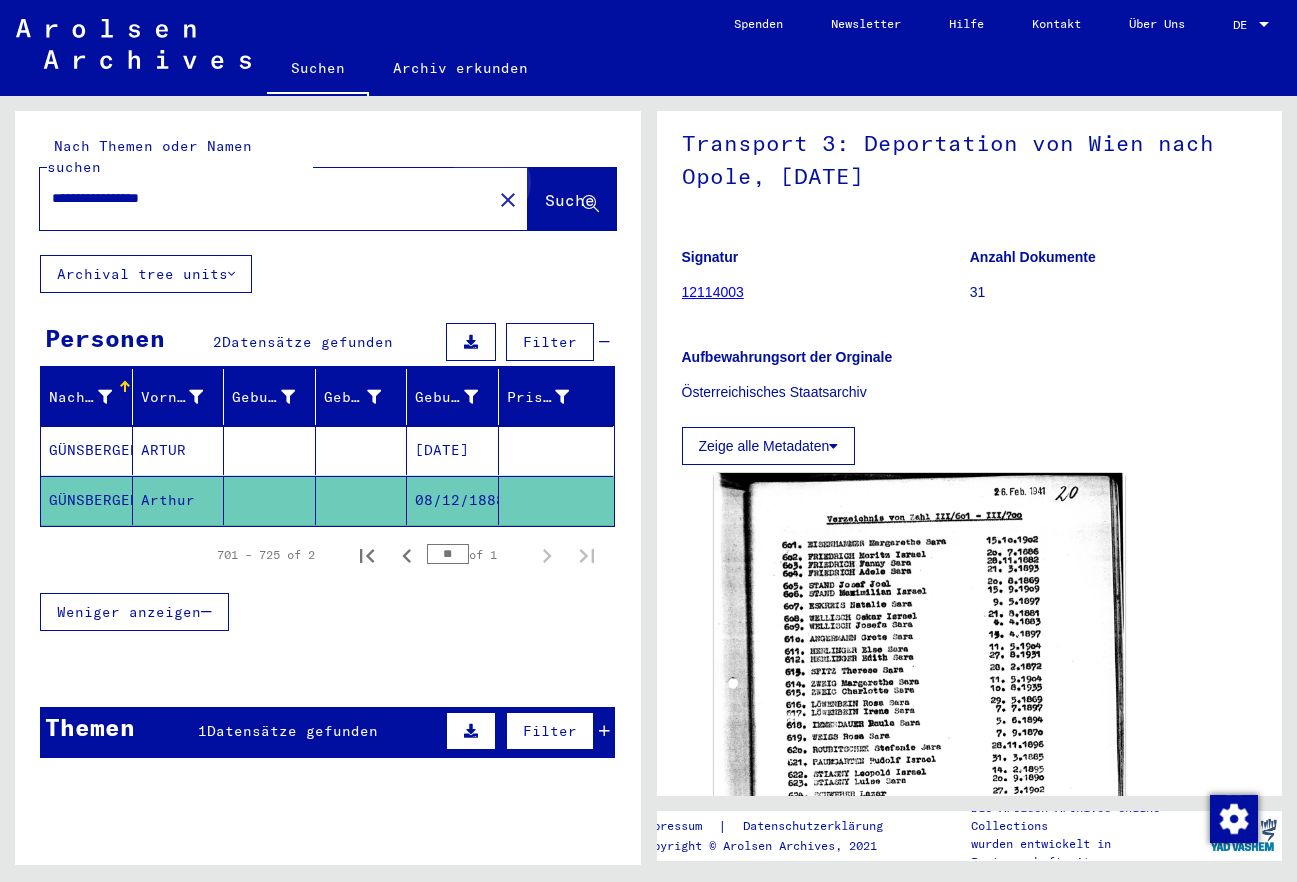 click on "Suche" 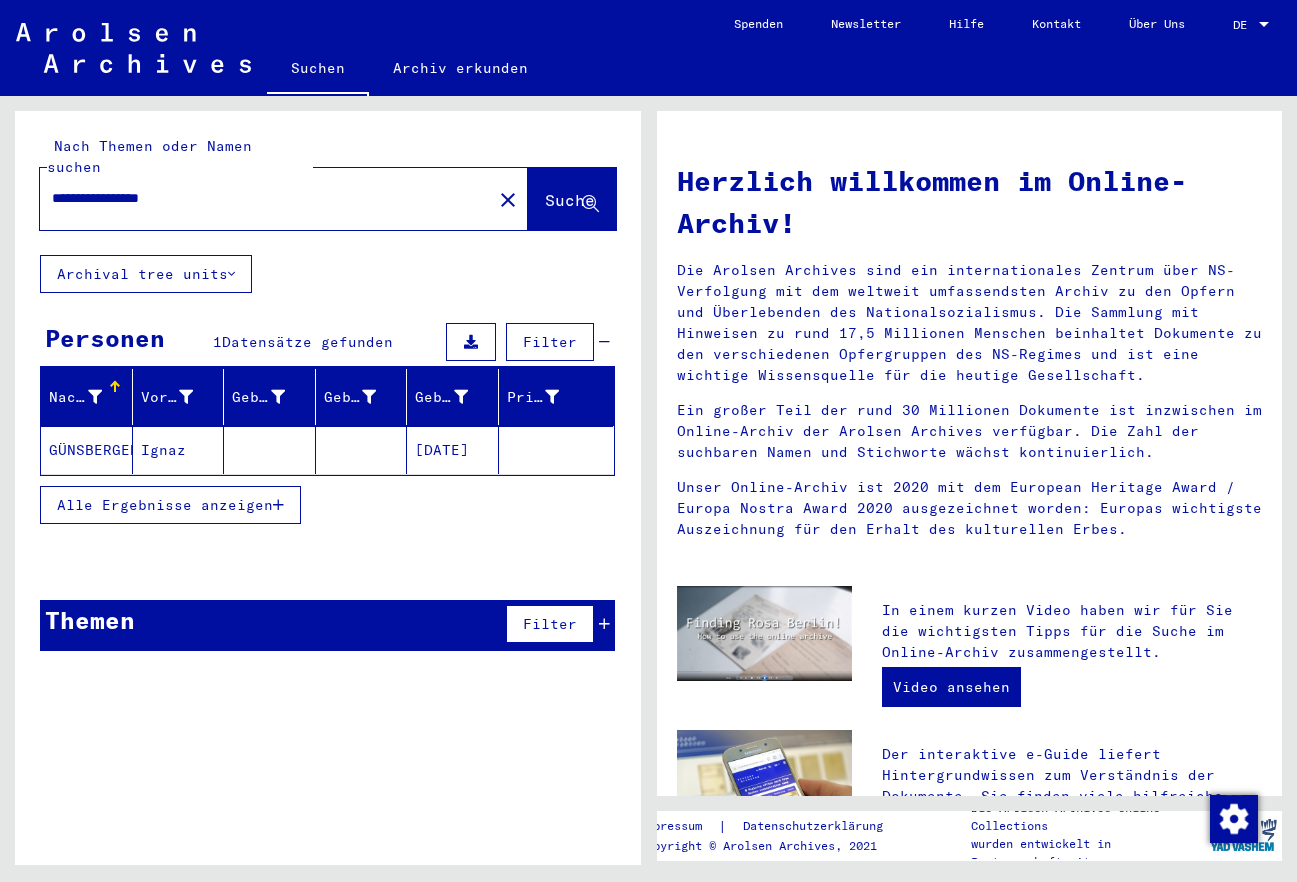 click on "Alle Ergebnisse anzeigen" at bounding box center (170, 505) 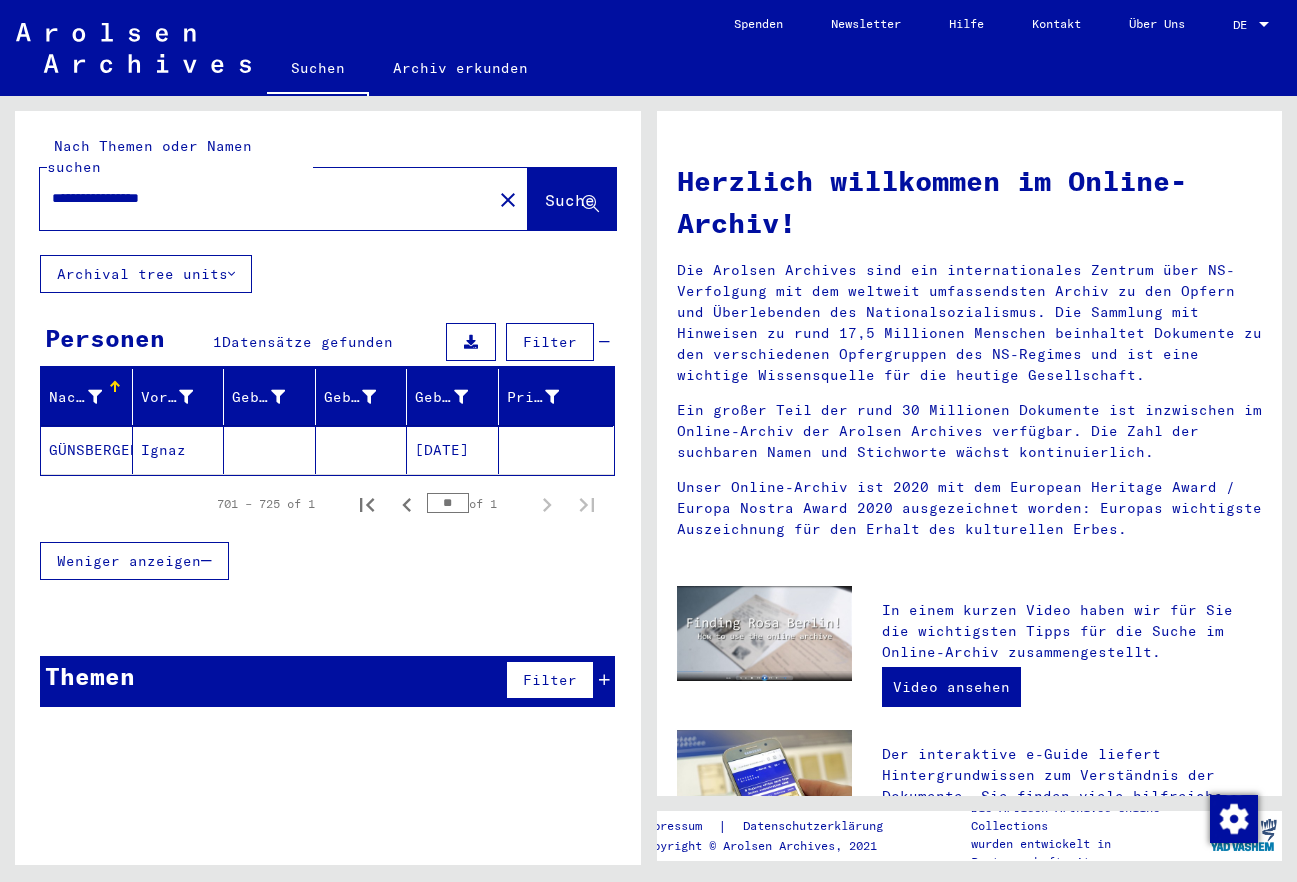 click on "[DATE]" 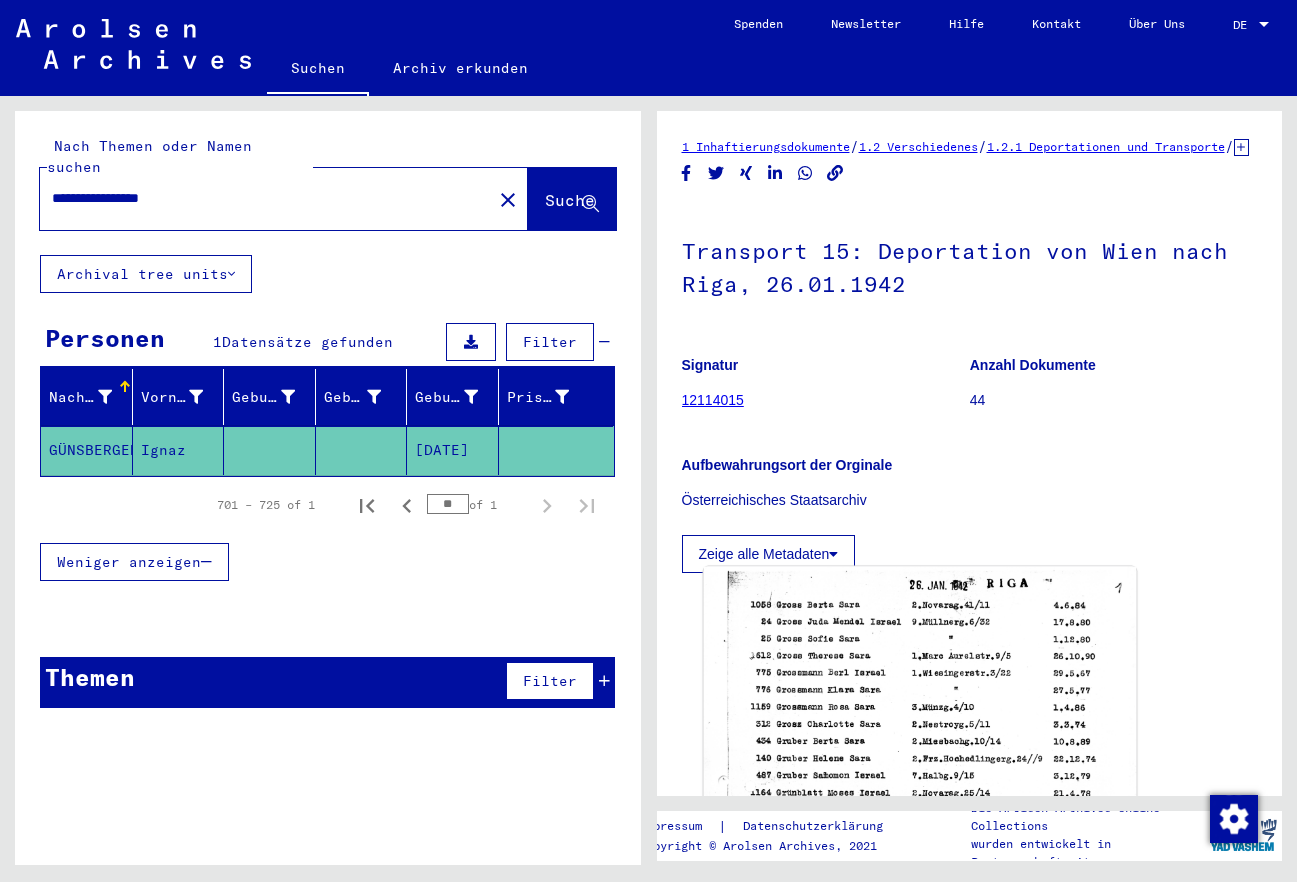 scroll, scrollTop: 432, scrollLeft: 0, axis: vertical 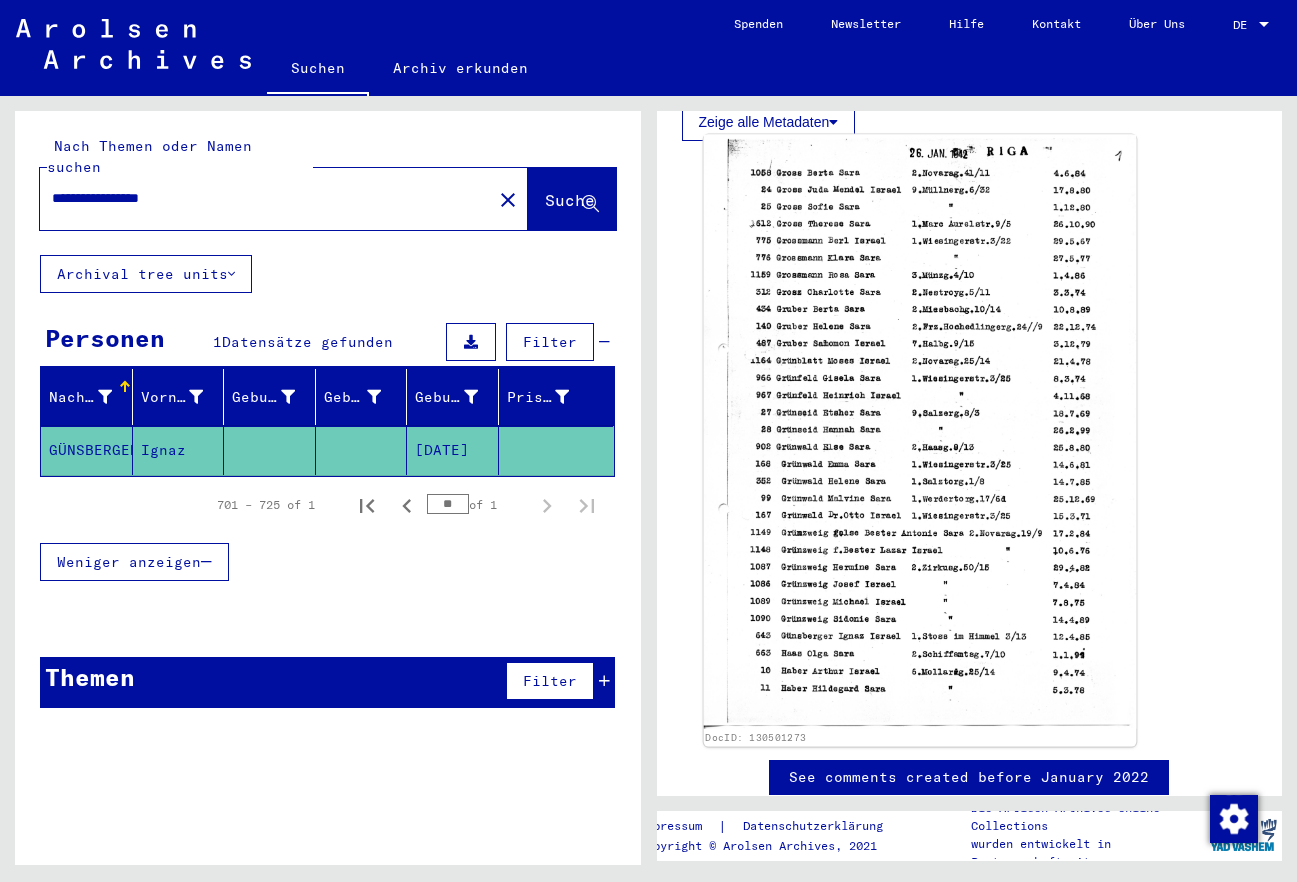 click 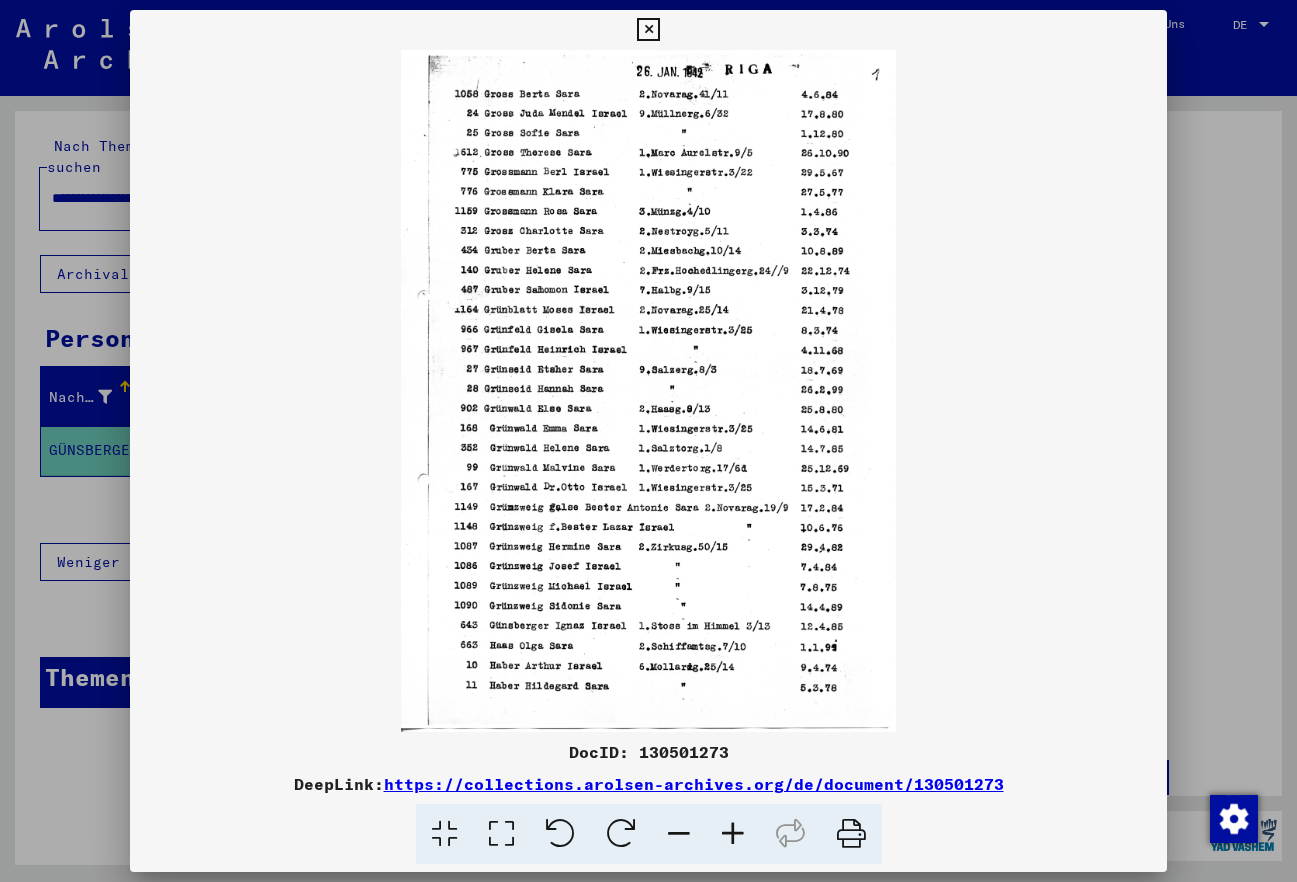 click at bounding box center [733, 834] 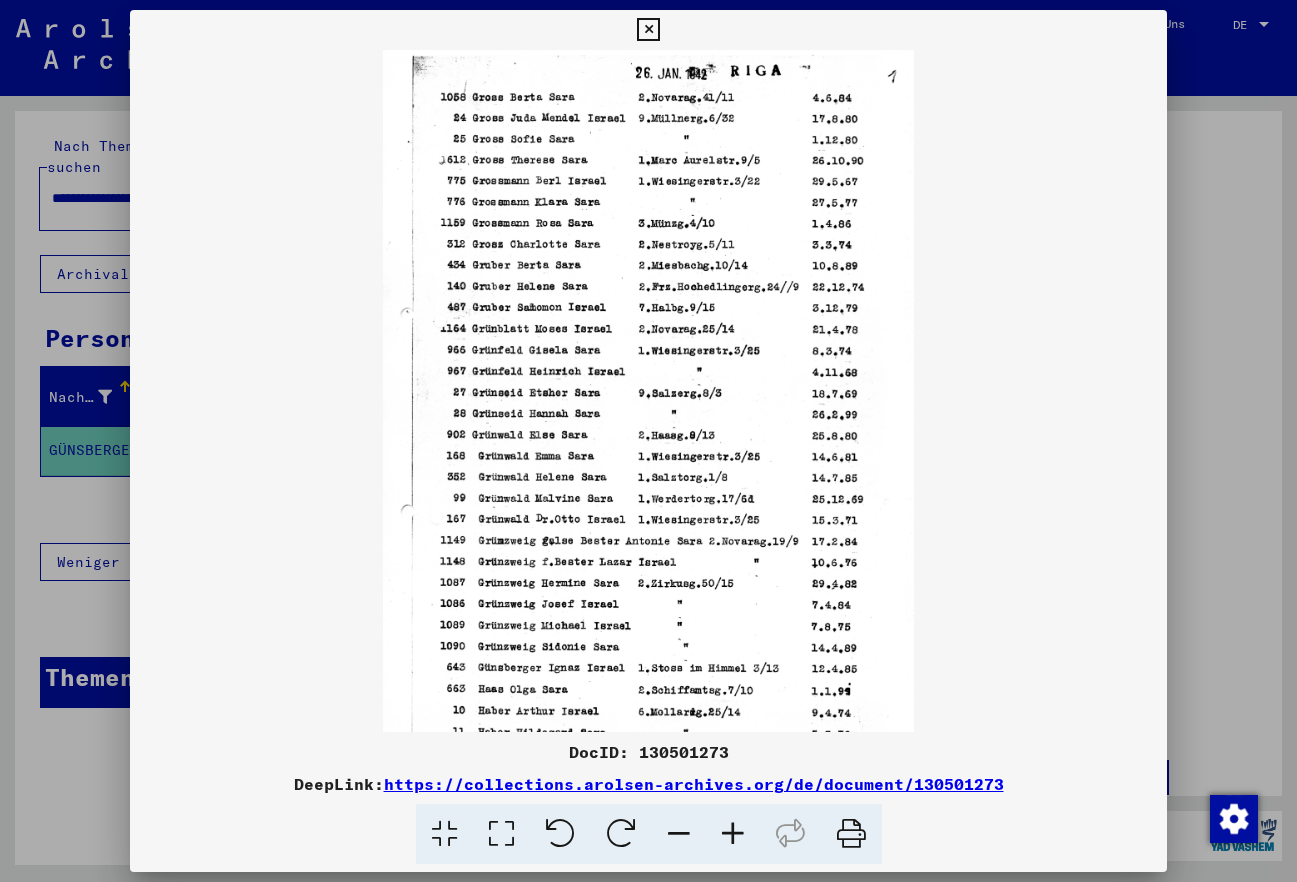 click at bounding box center (733, 834) 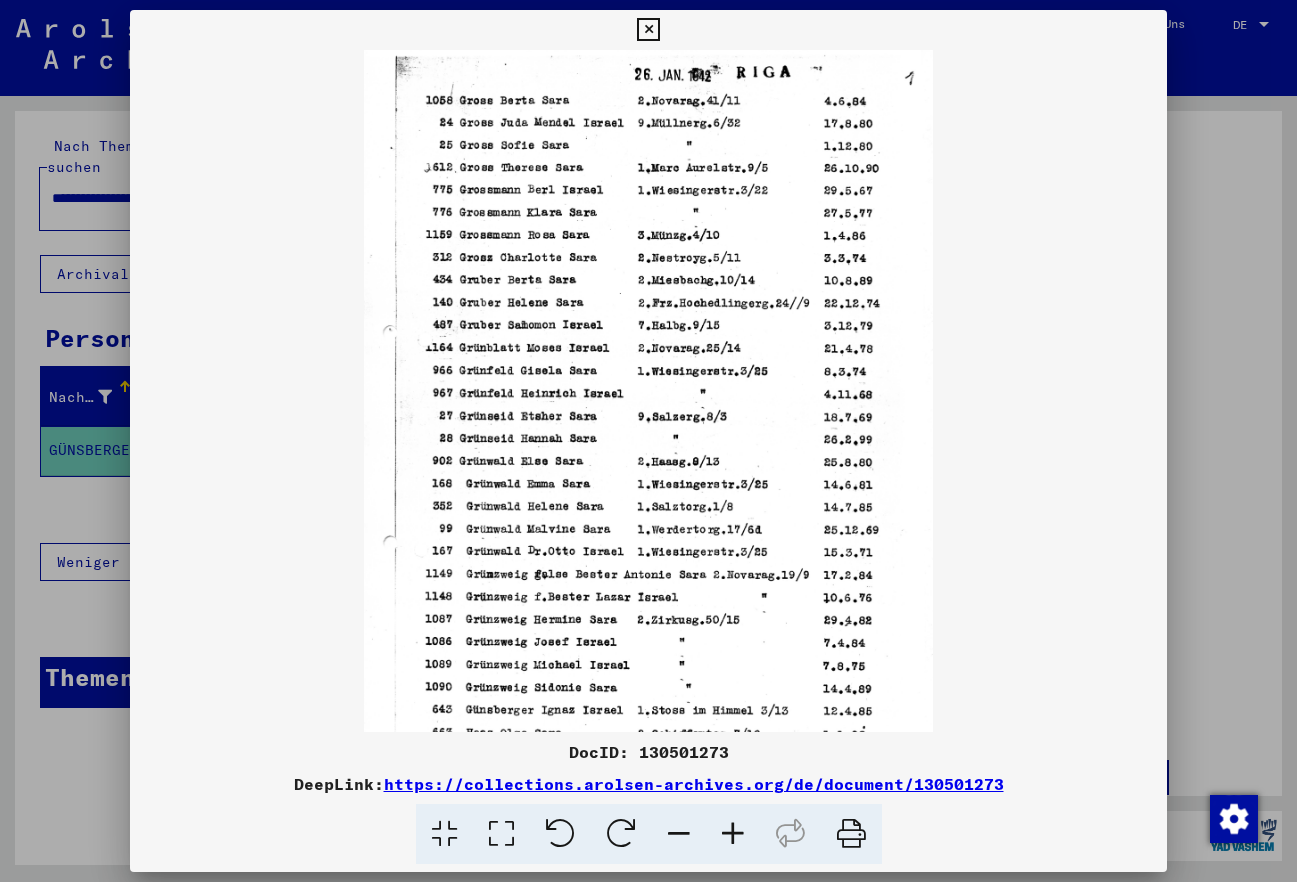click at bounding box center (733, 834) 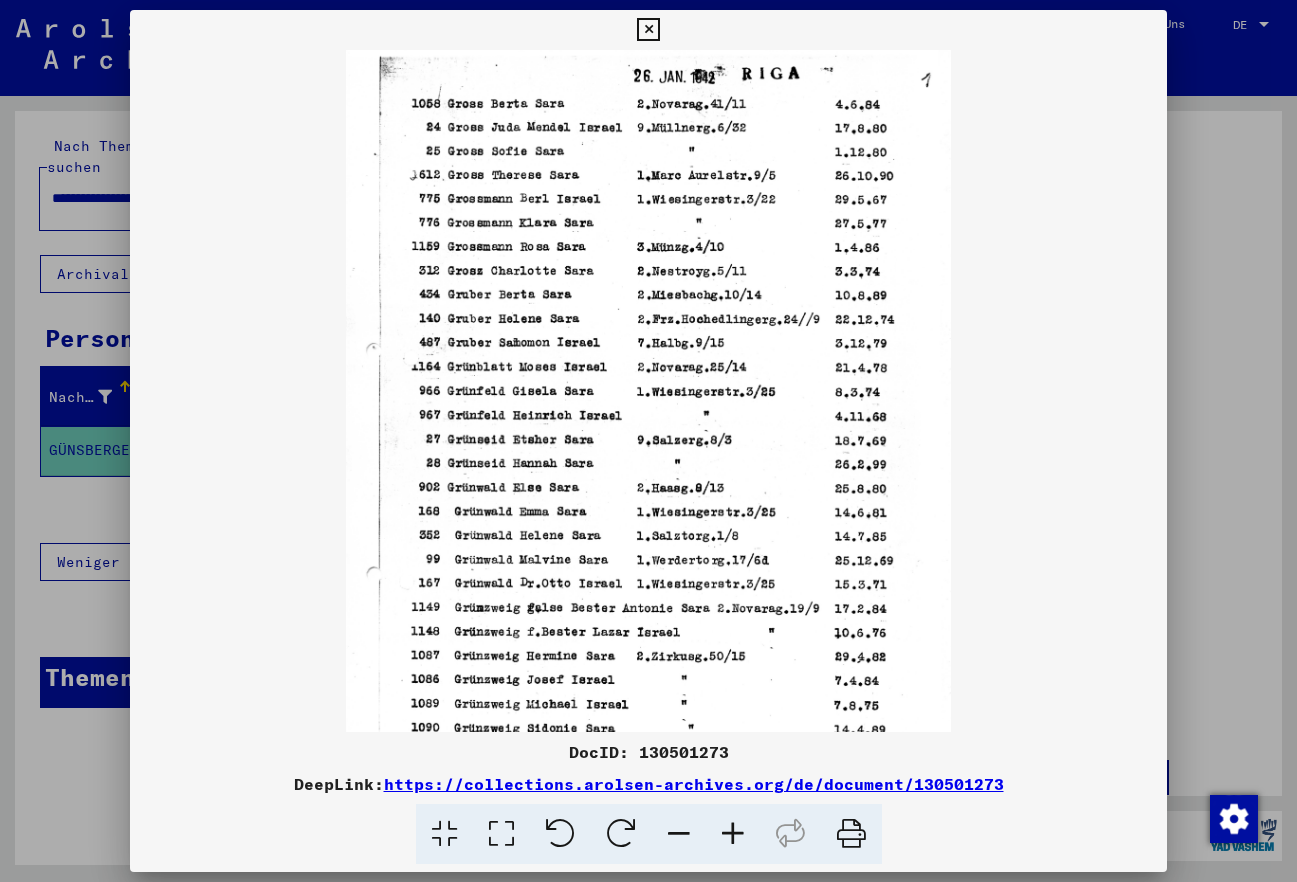 click at bounding box center [733, 834] 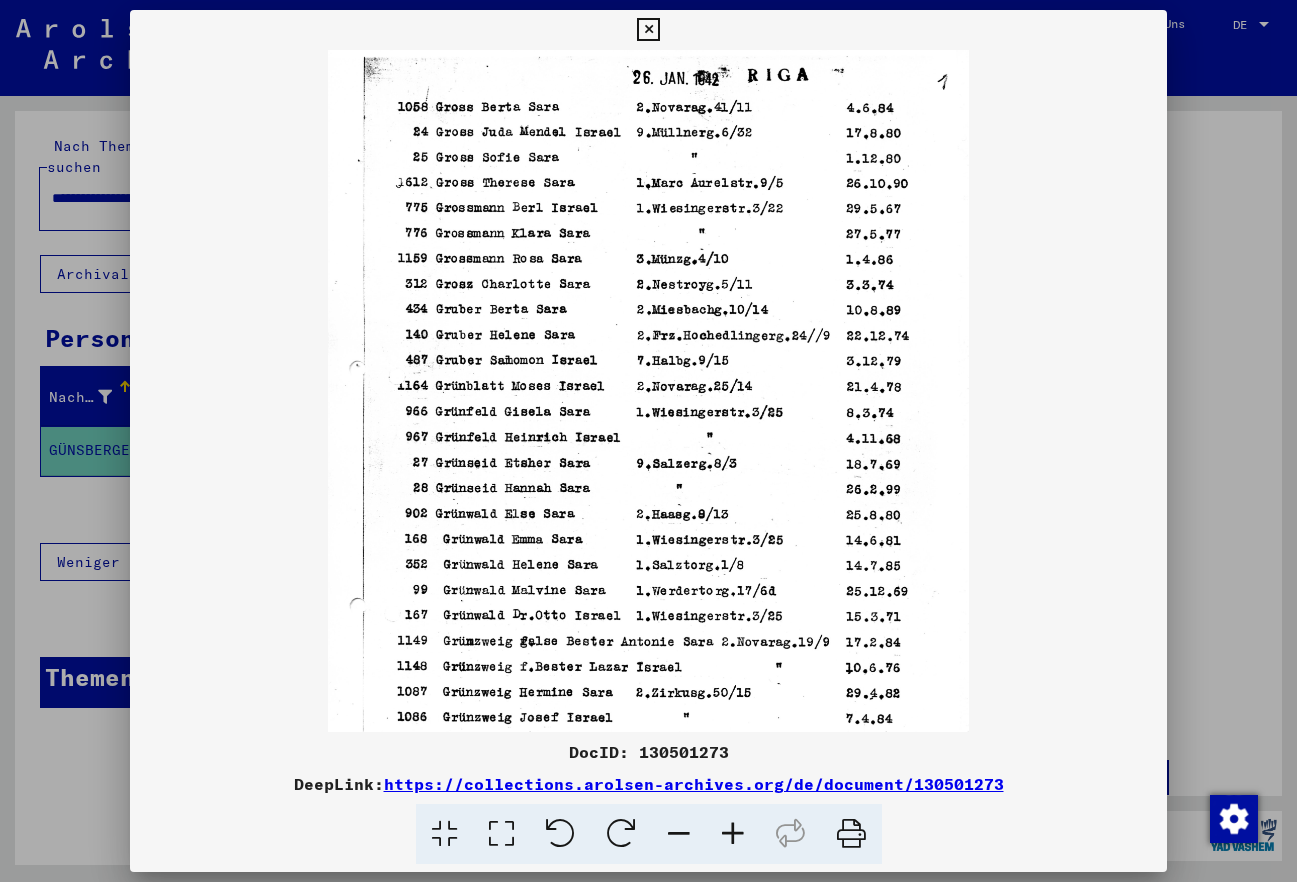 click at bounding box center (733, 834) 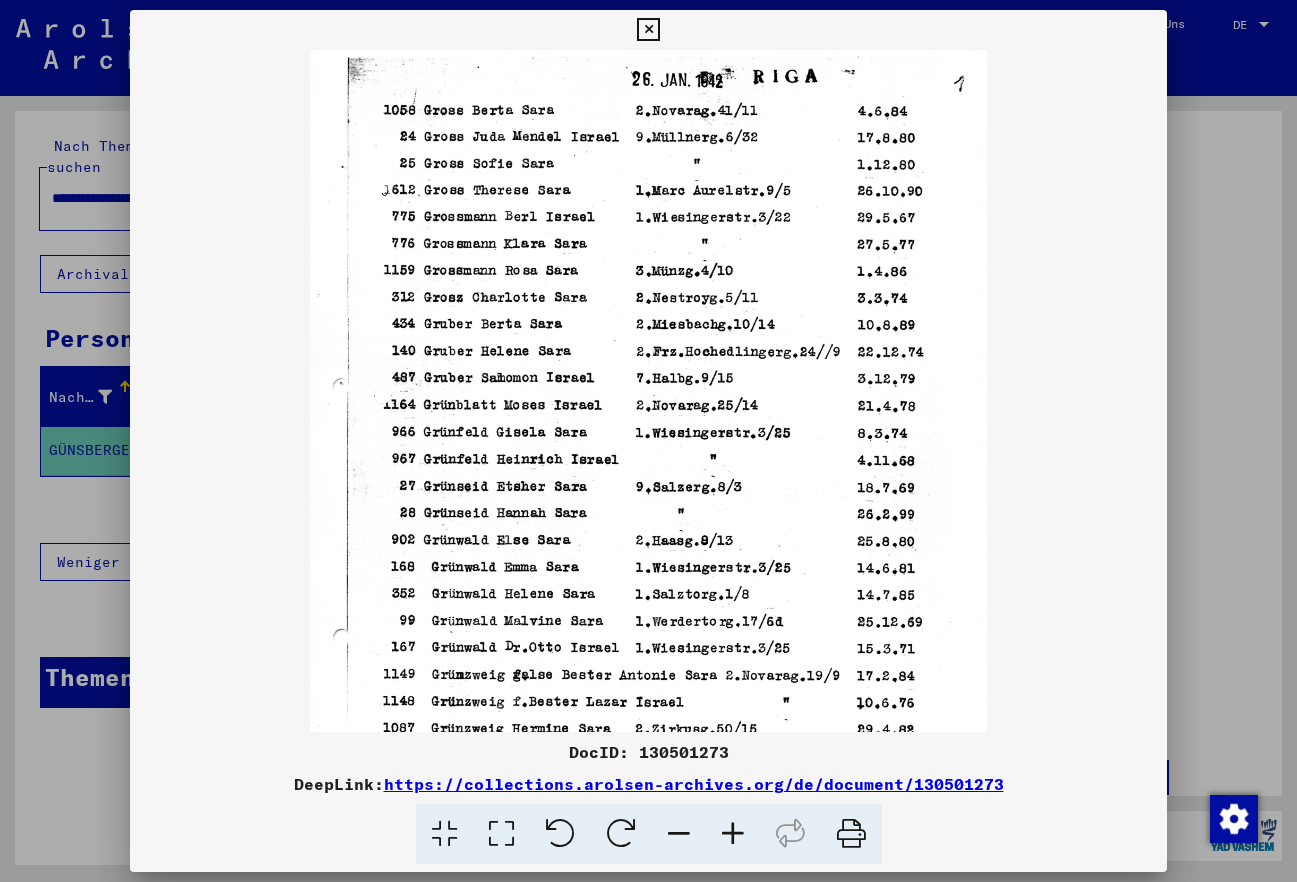 click at bounding box center (733, 834) 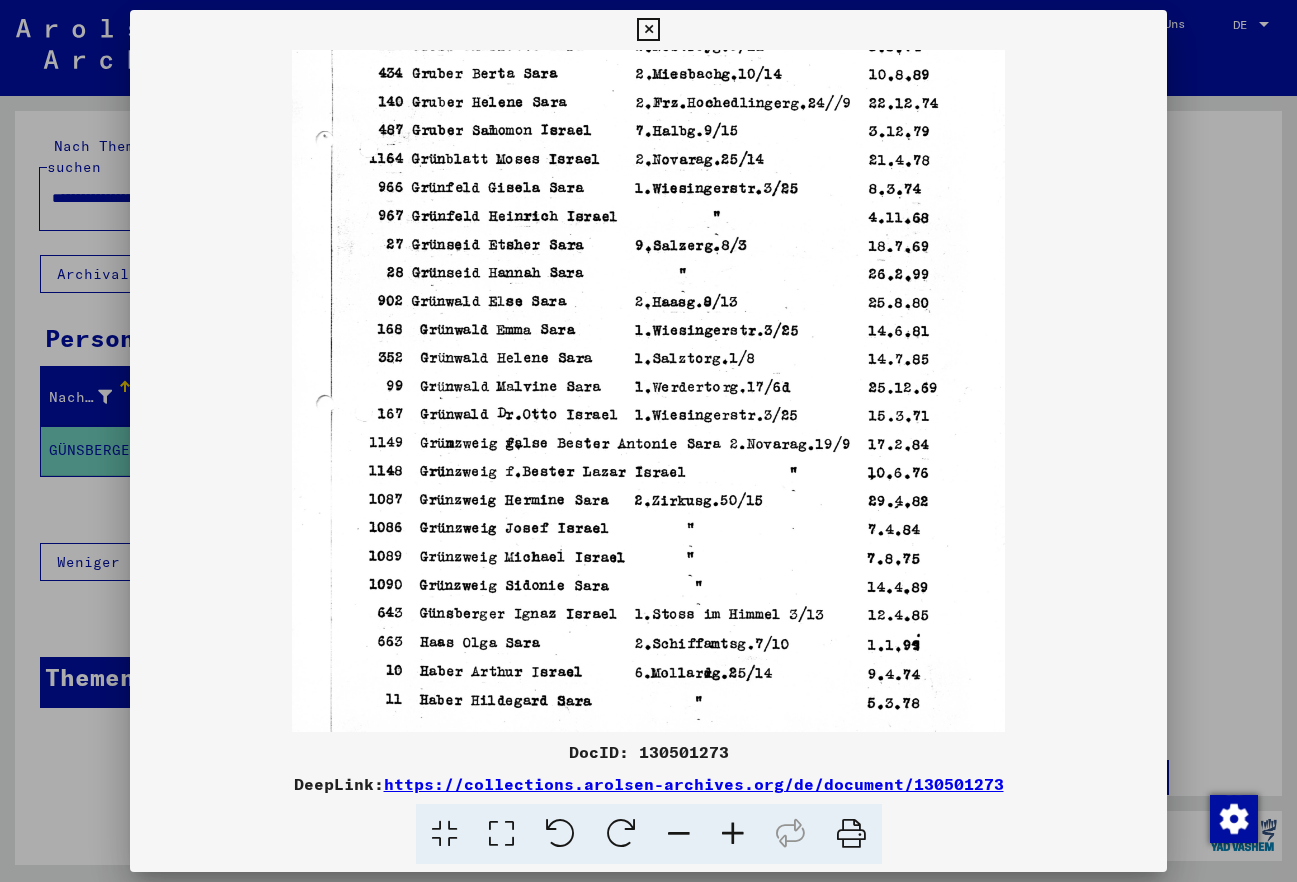 scroll, scrollTop: 300, scrollLeft: 0, axis: vertical 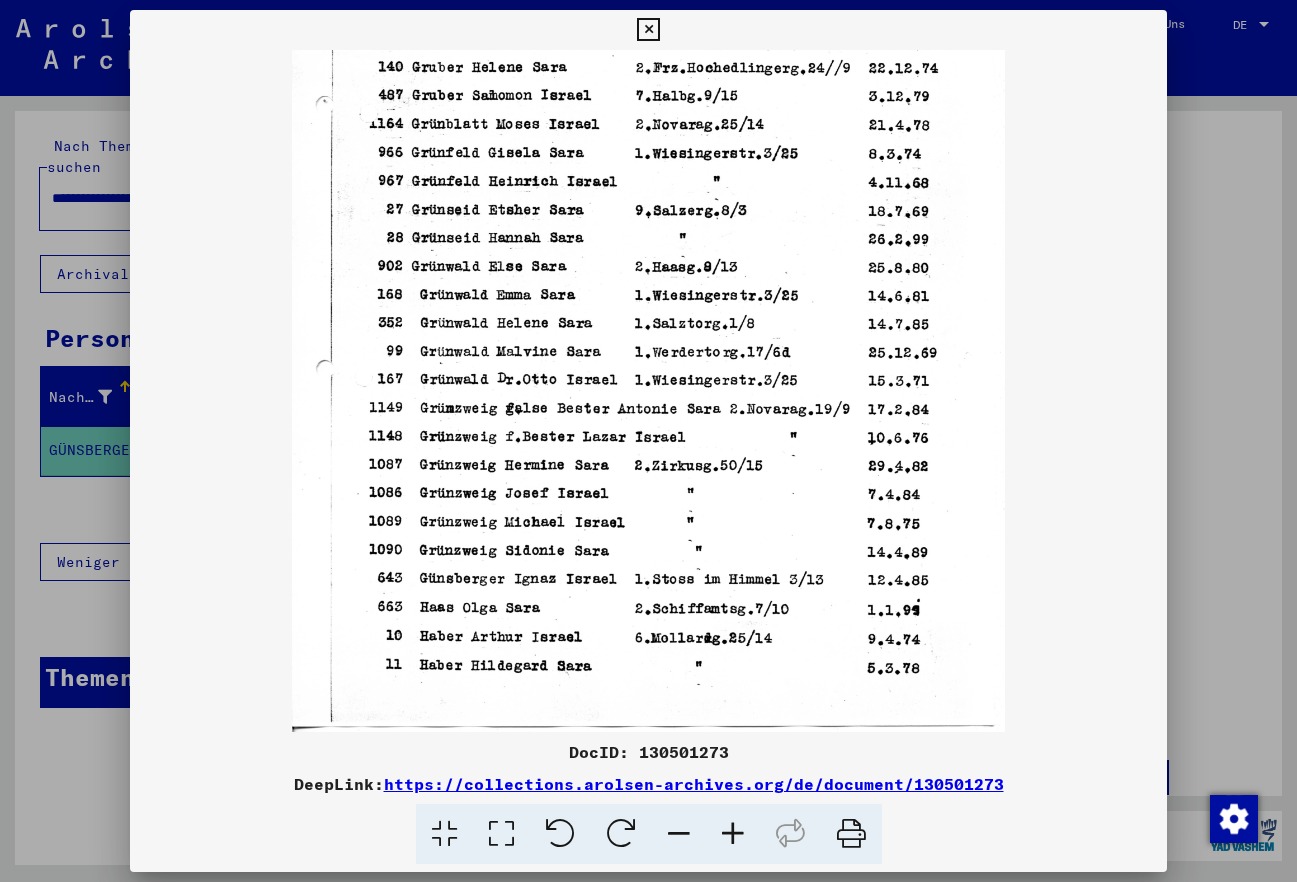 drag, startPoint x: 613, startPoint y: 544, endPoint x: 621, endPoint y: 345, distance: 199.16074 